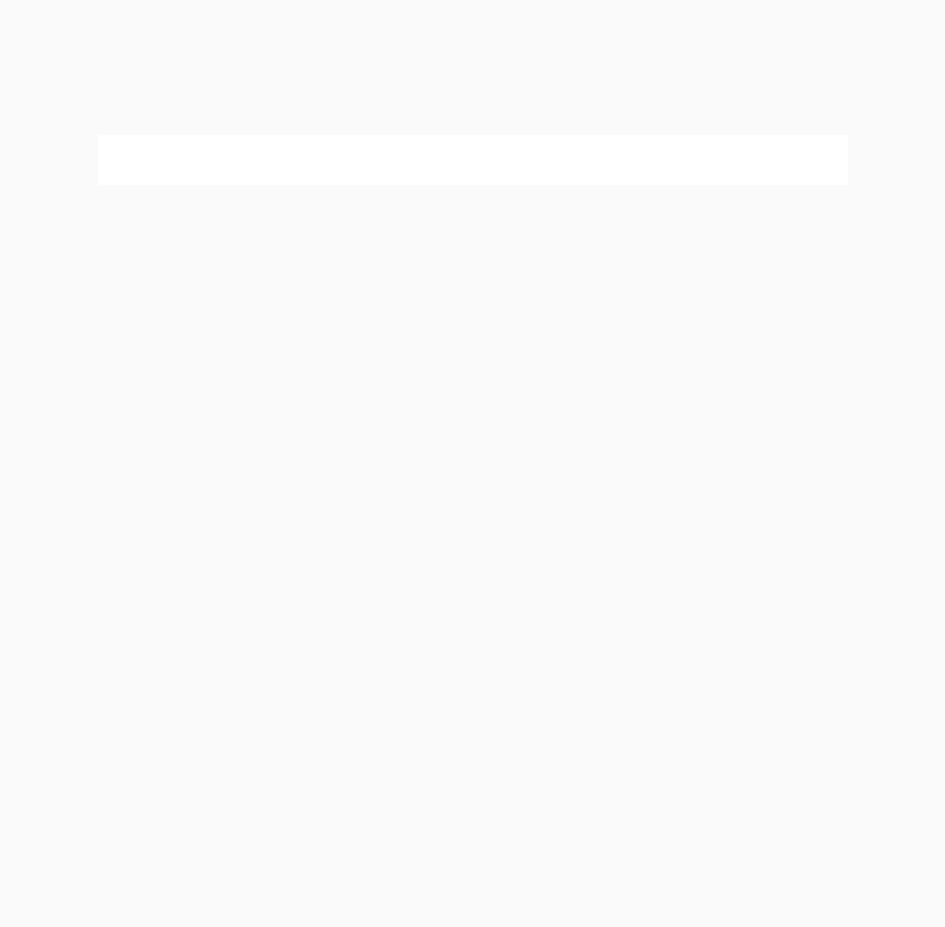 scroll, scrollTop: 0, scrollLeft: 0, axis: both 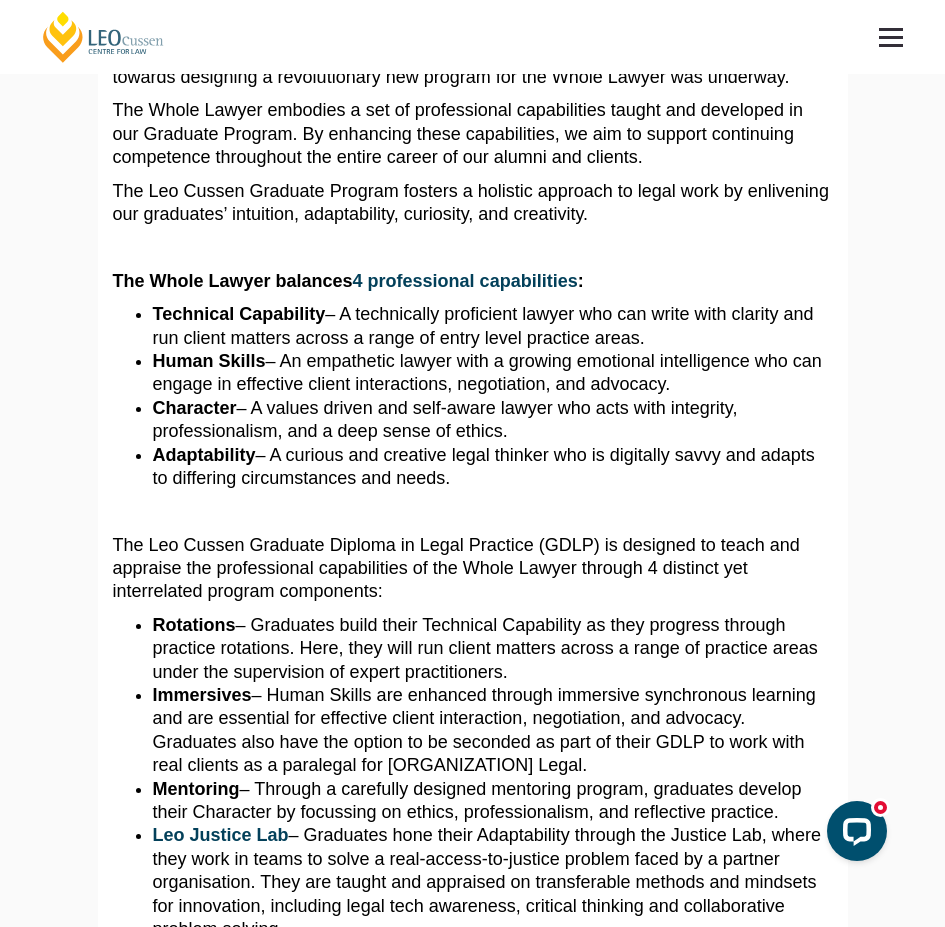 click on "Technical Capability  – A technically proficient lawyer who can write with clarity and run client matters across a range of entry level practice areas." at bounding box center (493, 326) 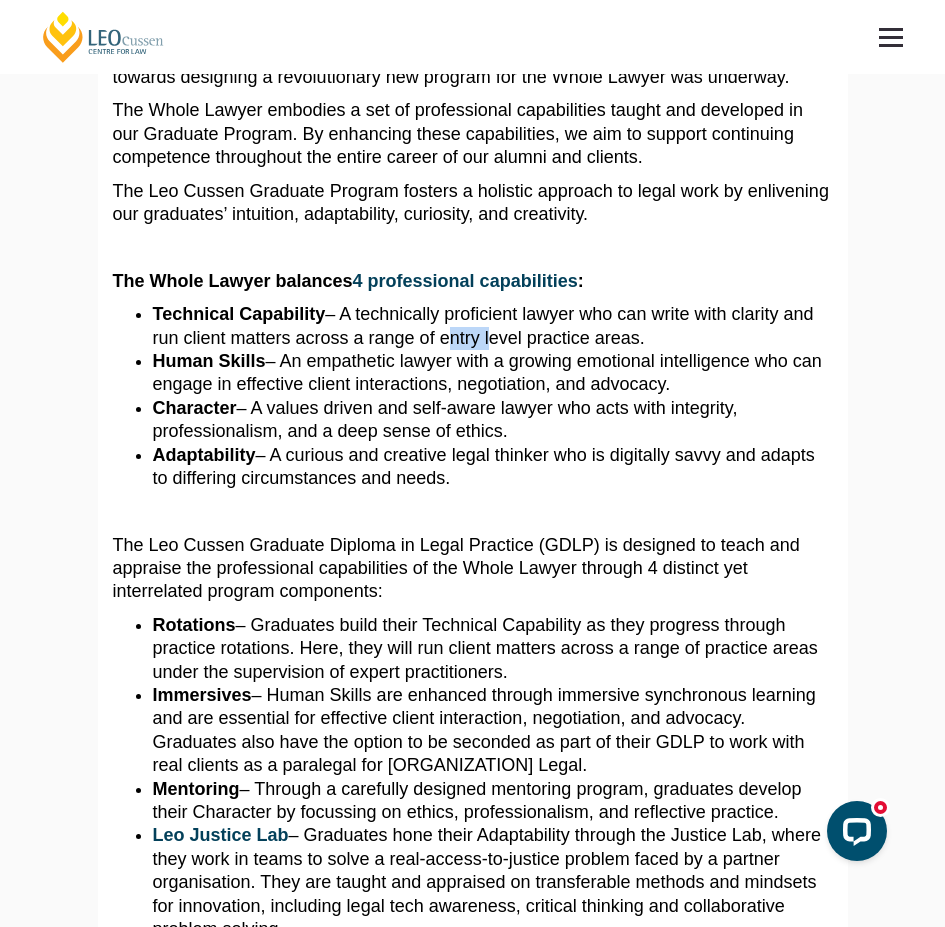 click on "Technical Capability  – A technically proficient lawyer who can write with clarity and run client matters across a range of entry level practice areas." at bounding box center [493, 326] 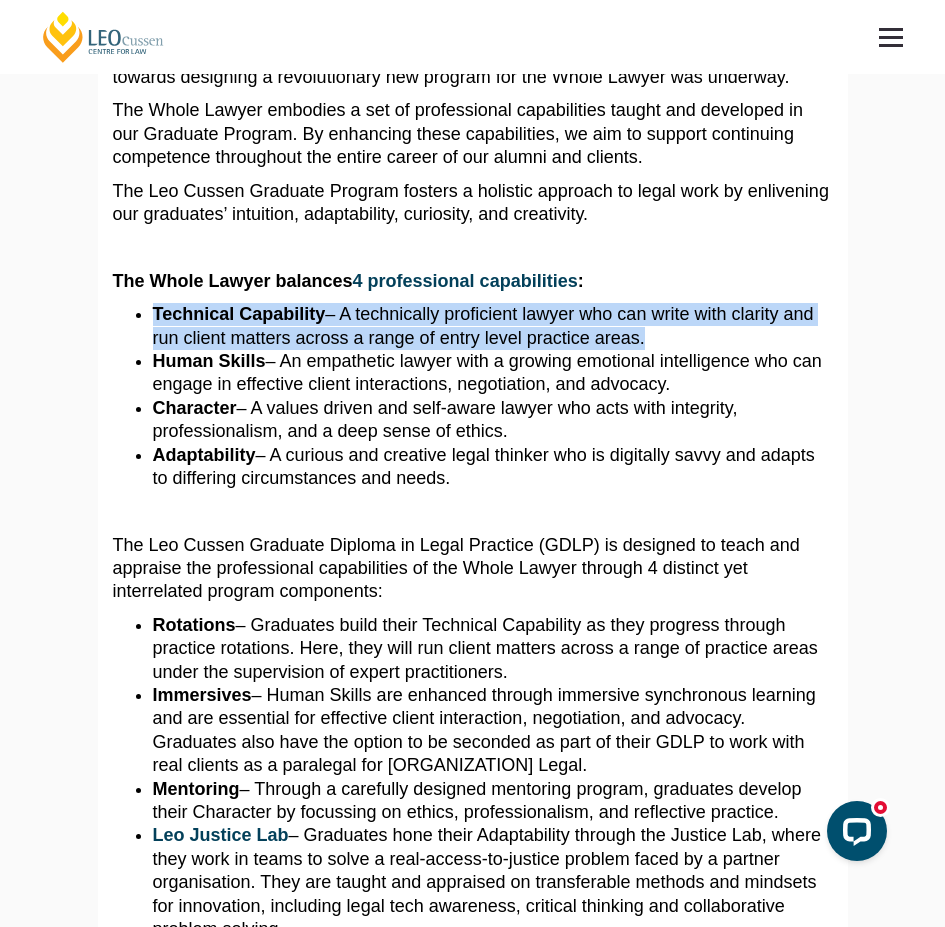 click on "Technical Capability  – A technically proficient lawyer who can write with clarity and run client matters across a range of entry level practice areas." at bounding box center [493, 326] 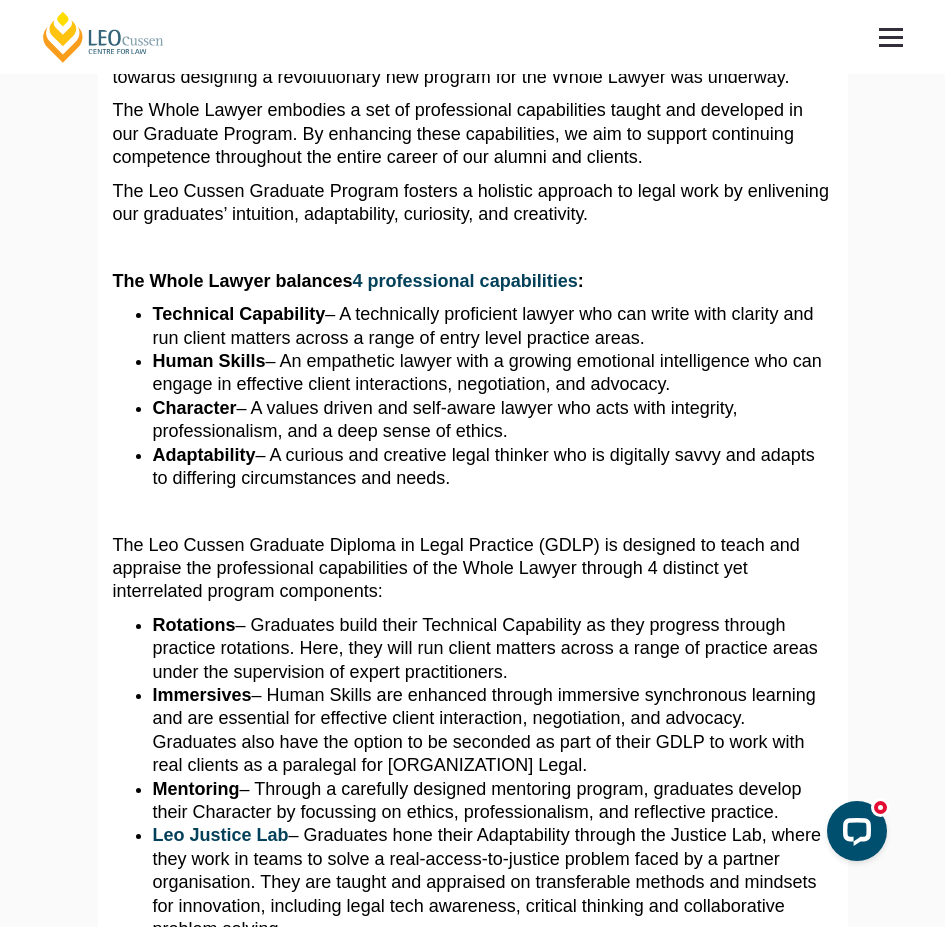 click on "Human Skills  – An empathetic lawyer with a growing emotional intelligence who can engage in effective client interactions, negotiation, and advocacy." at bounding box center [493, 373] 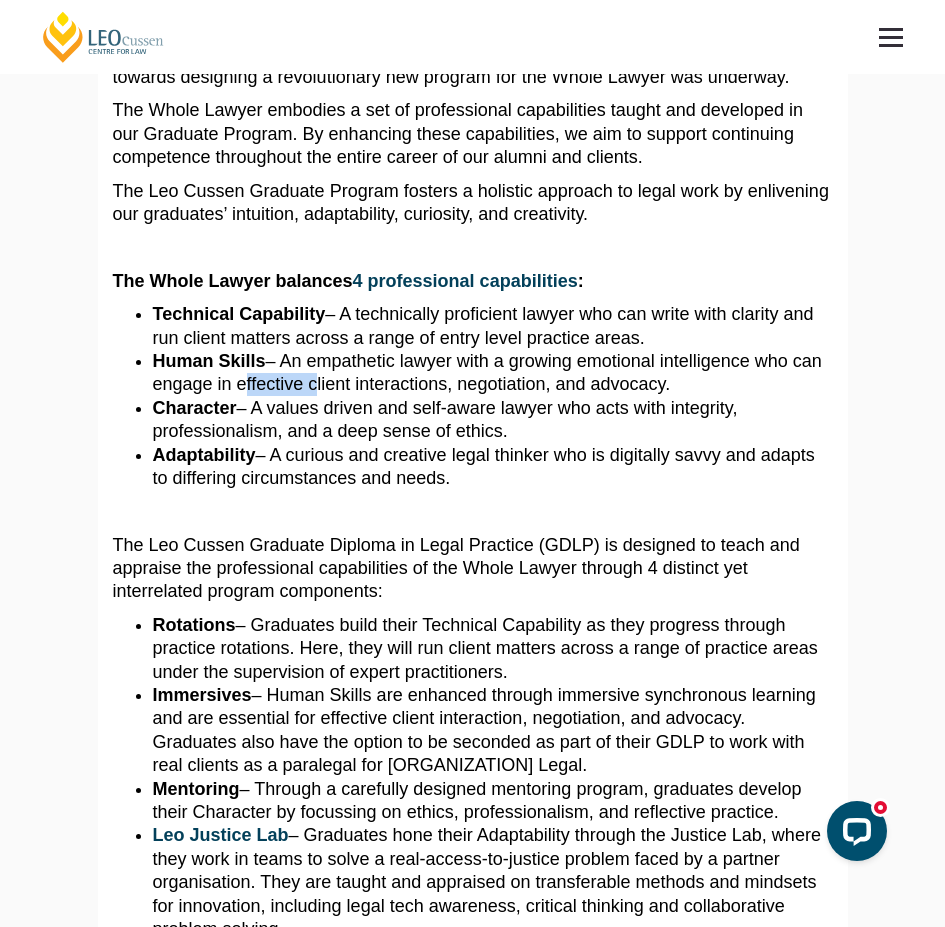 click on "Human Skills  – An empathetic lawyer with a growing emotional intelligence who can engage in effective client interactions, negotiation, and advocacy." at bounding box center [493, 373] 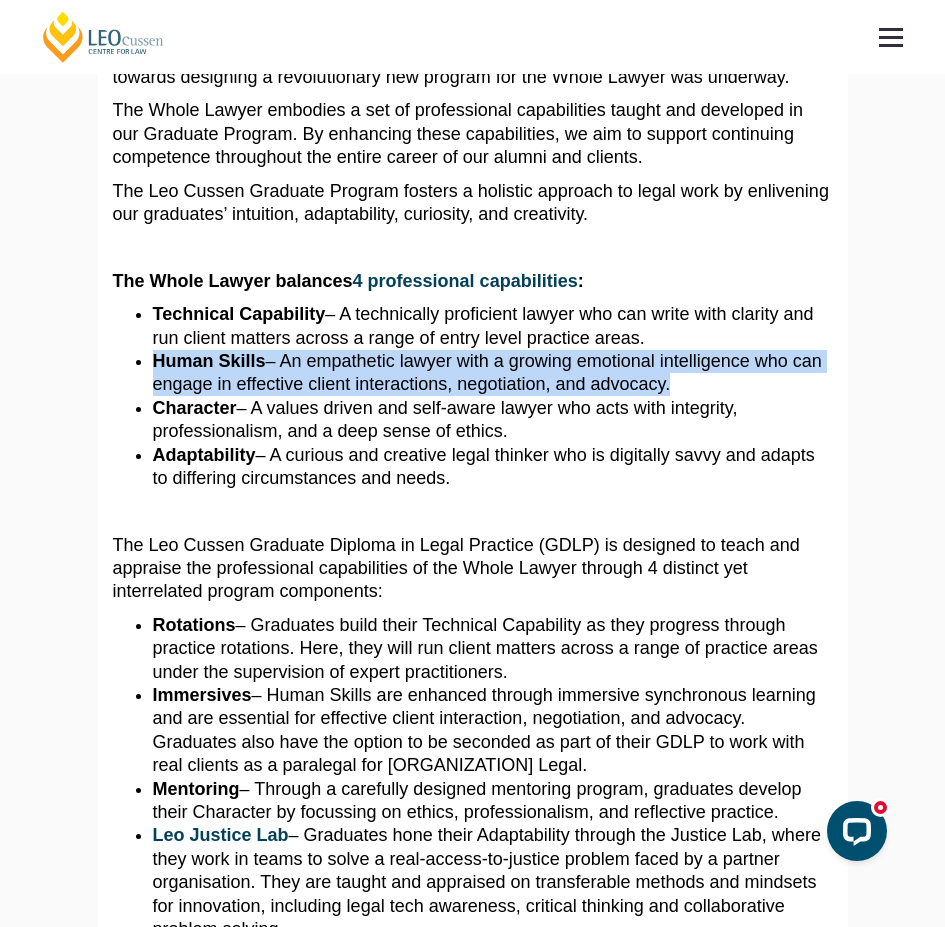 click on "Human Skills  – An empathetic lawyer with a growing emotional intelligence who can engage in effective client interactions, negotiation, and advocacy." at bounding box center [493, 373] 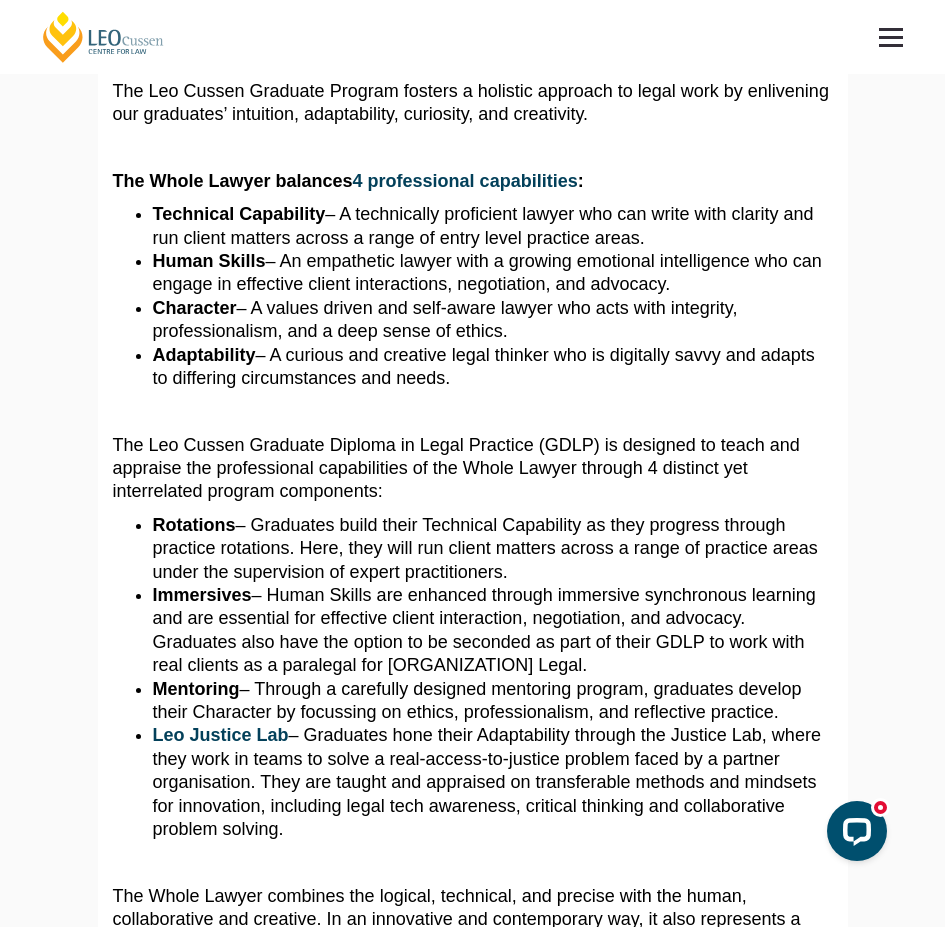 click on "Character  – A values driven and self-aware lawyer who acts with integrity, professionalism, and a deep sense of ethics." at bounding box center (493, 320) 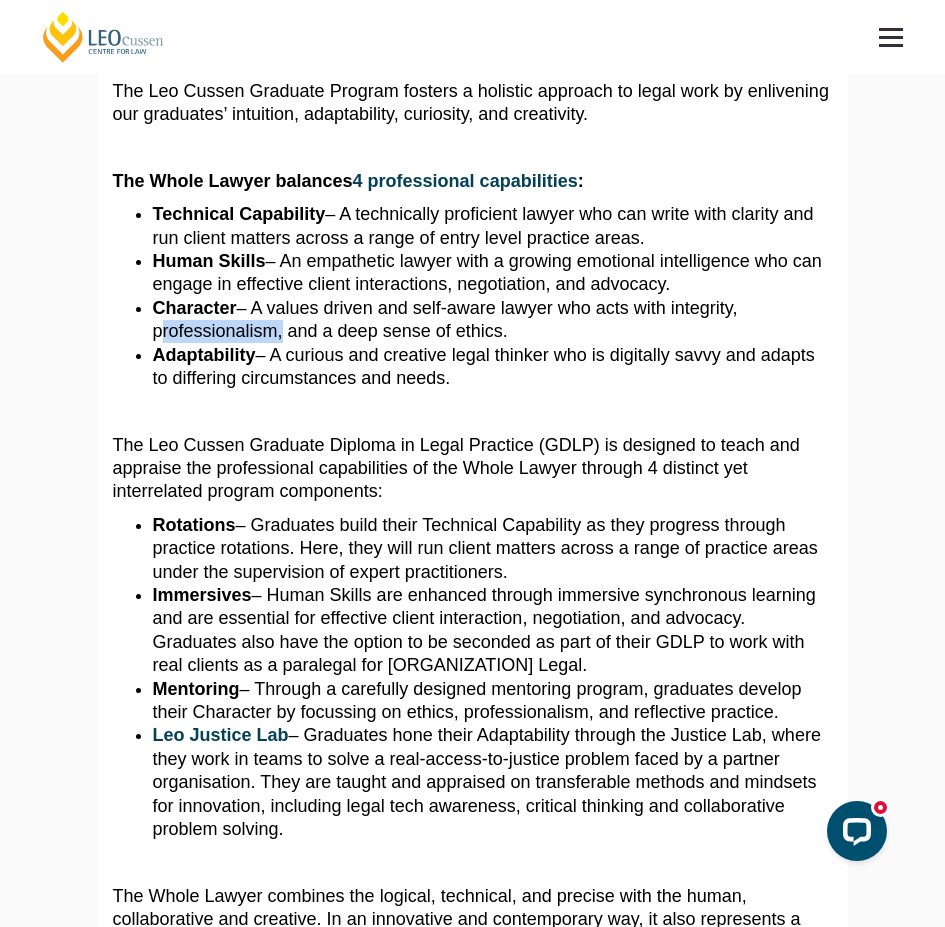 click on "Character  – A values driven and self-aware lawyer who acts with integrity, professionalism, and a deep sense of ethics." at bounding box center (493, 320) 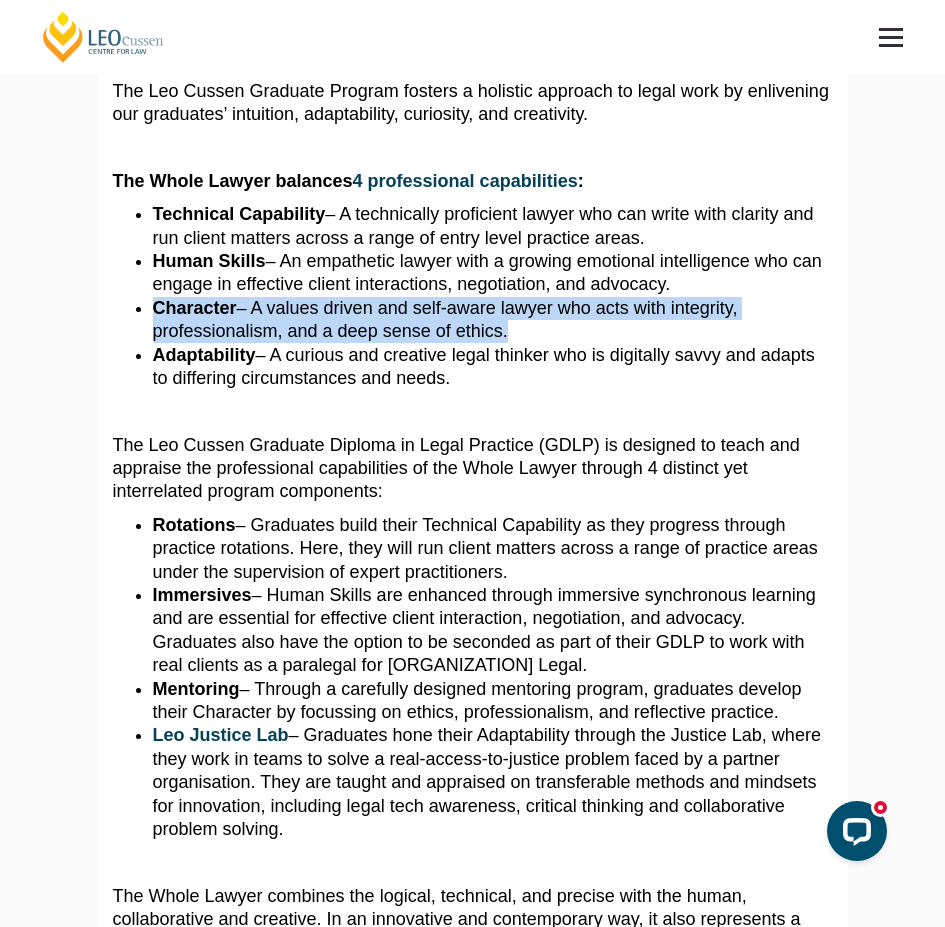 click on "Character  – A values driven and self-aware lawyer who acts with integrity, professionalism, and a deep sense of ethics." at bounding box center [493, 320] 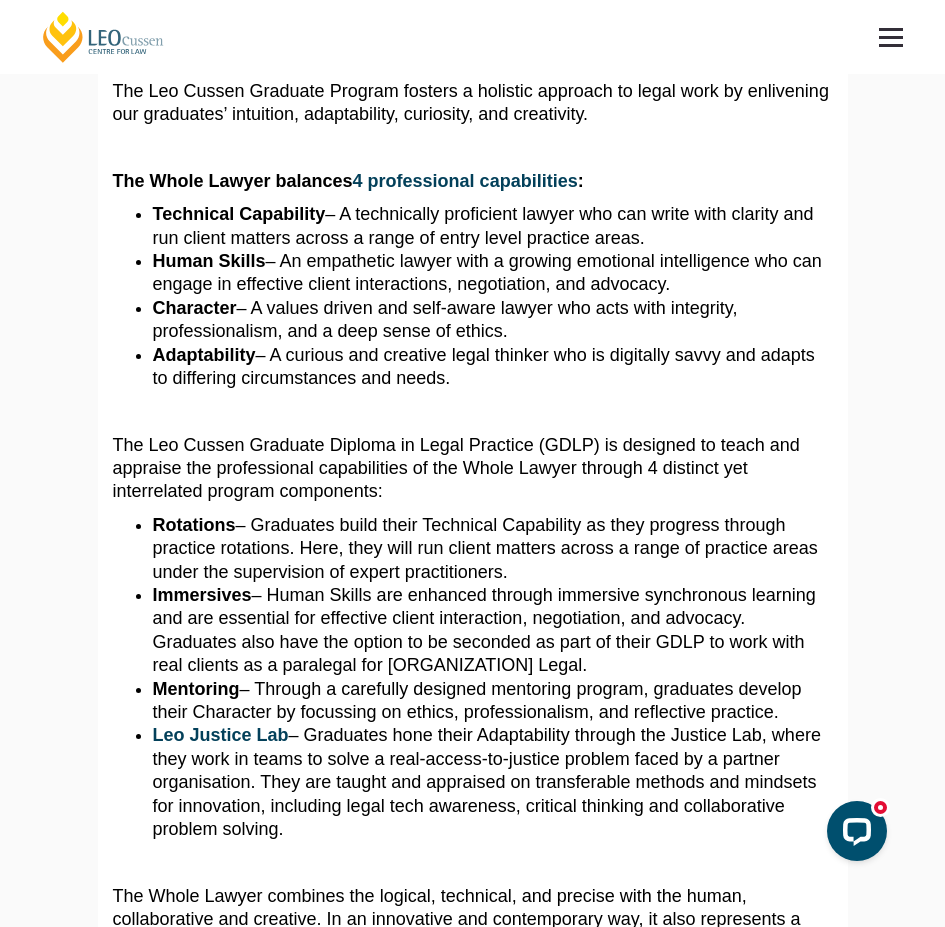 click on "Adaptability  – A curious and creative legal thinker who is digitally savvy and adapts to differing circumstances and needs." at bounding box center (493, 367) 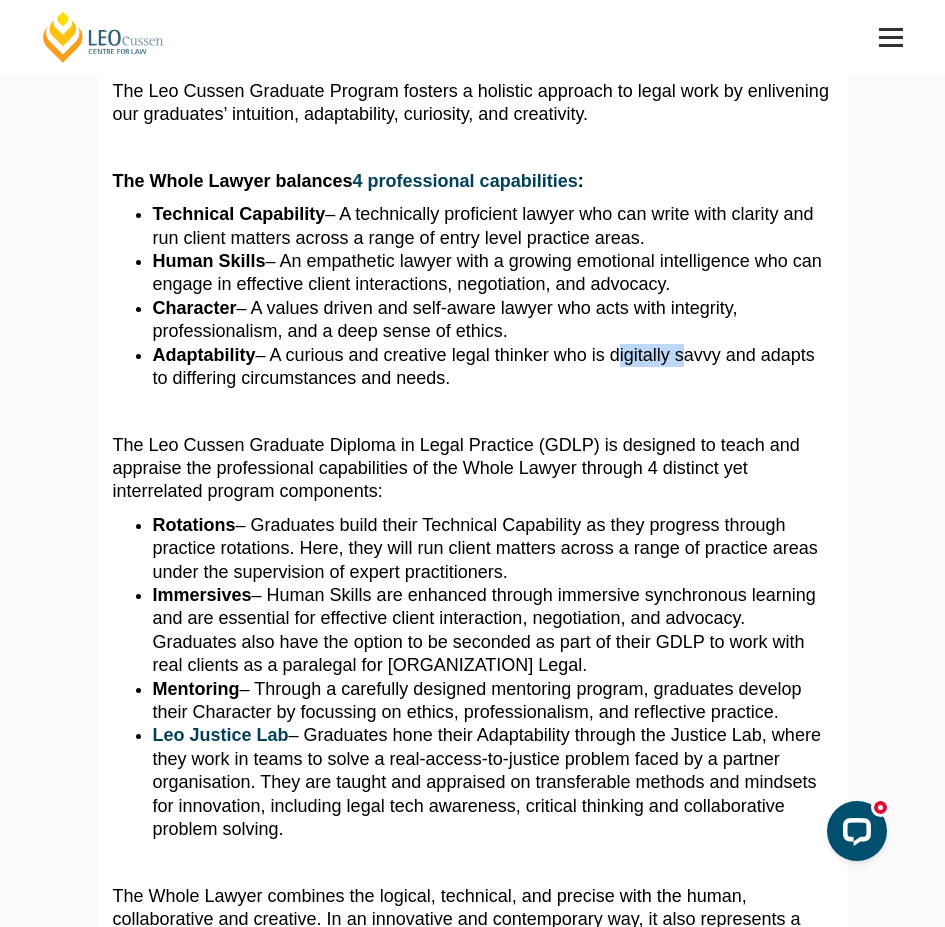 click on "Adaptability  – A curious and creative legal thinker who is digitally savvy and adapts to differing circumstances and needs." at bounding box center [493, 367] 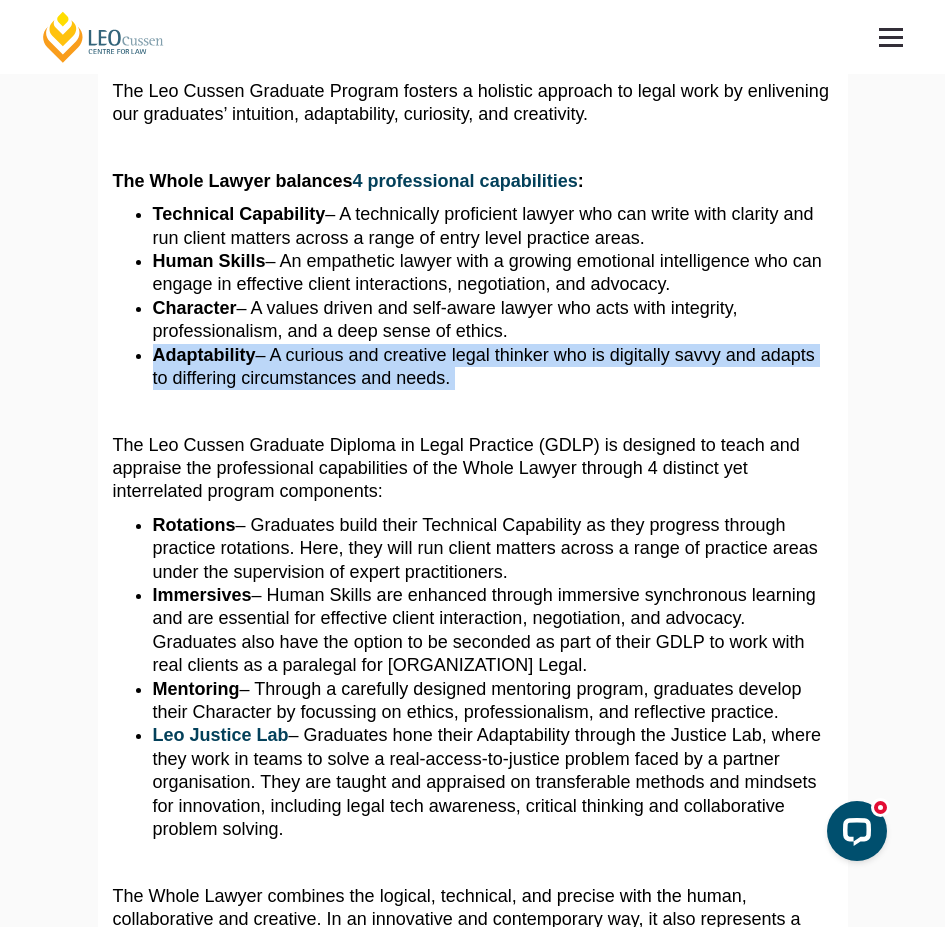 click on "Adaptability  – A curious and creative legal thinker who is digitally savvy and adapts to differing circumstances and needs." at bounding box center (493, 367) 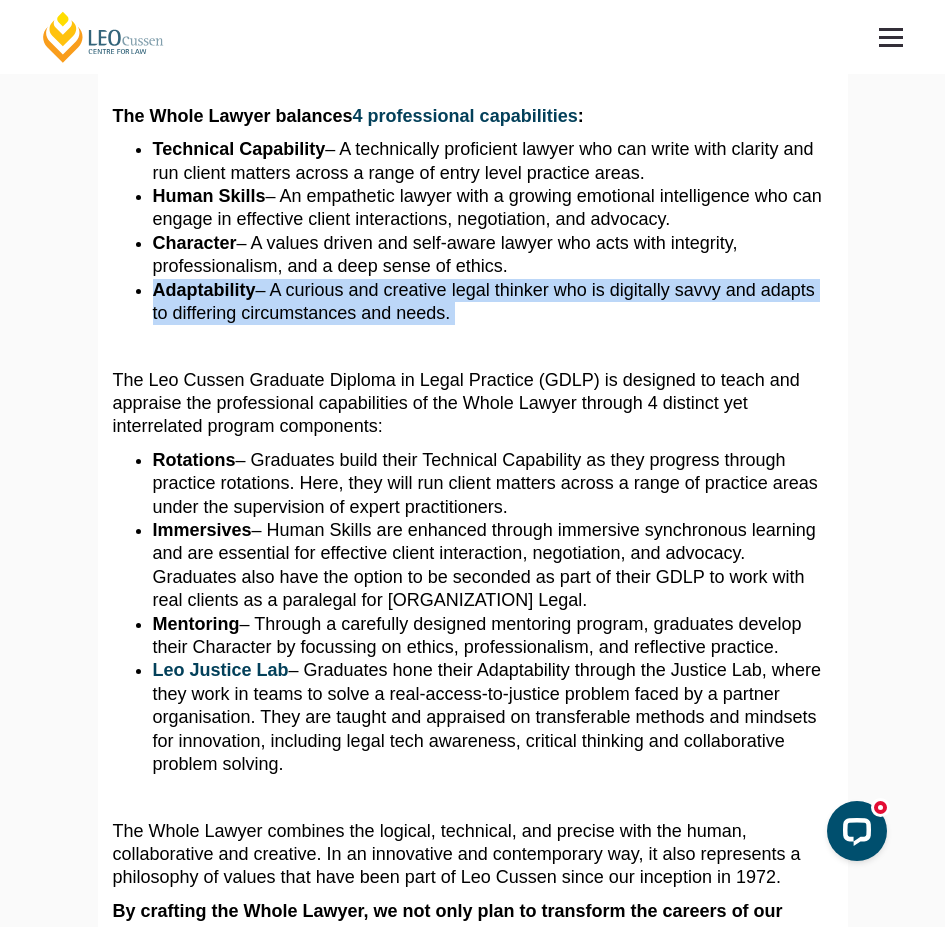 scroll, scrollTop: 1300, scrollLeft: 0, axis: vertical 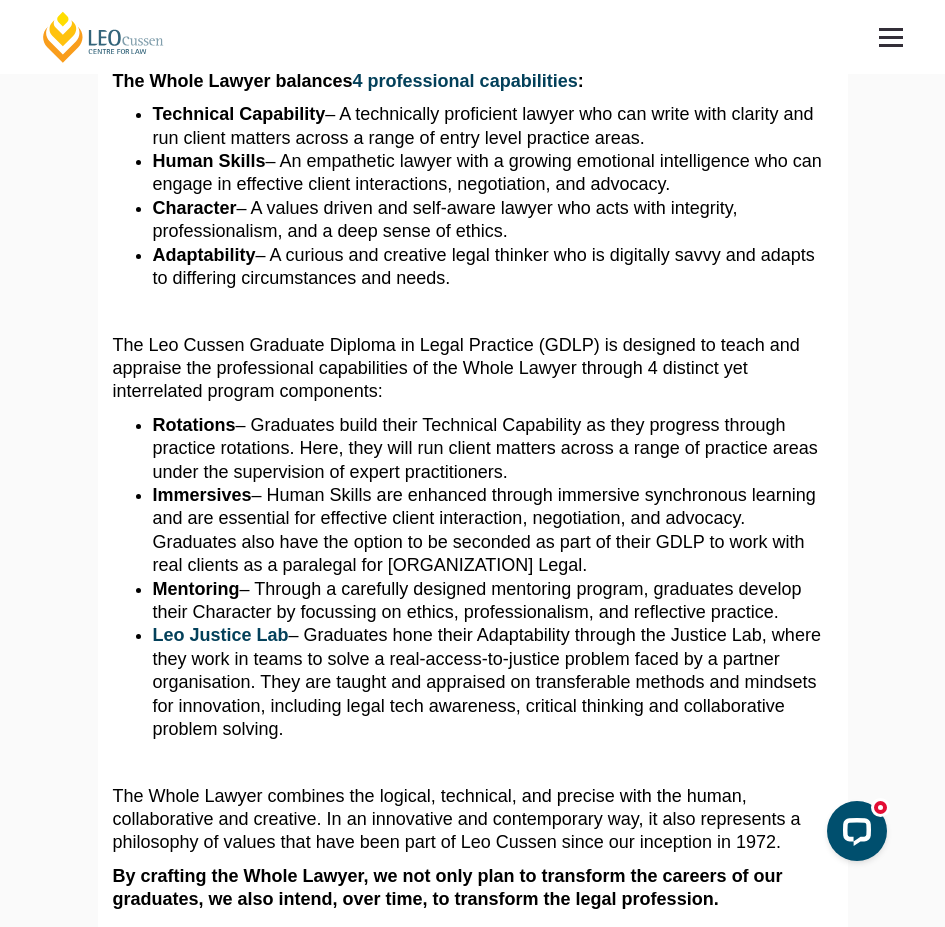 click on "The Leo Cussen Graduate Diploma in Legal Practice (GDLP) is designed to teach and appraise the professional capabilities of the Whole Lawyer through 4 distinct yet interrelated program components:" at bounding box center (473, 369) 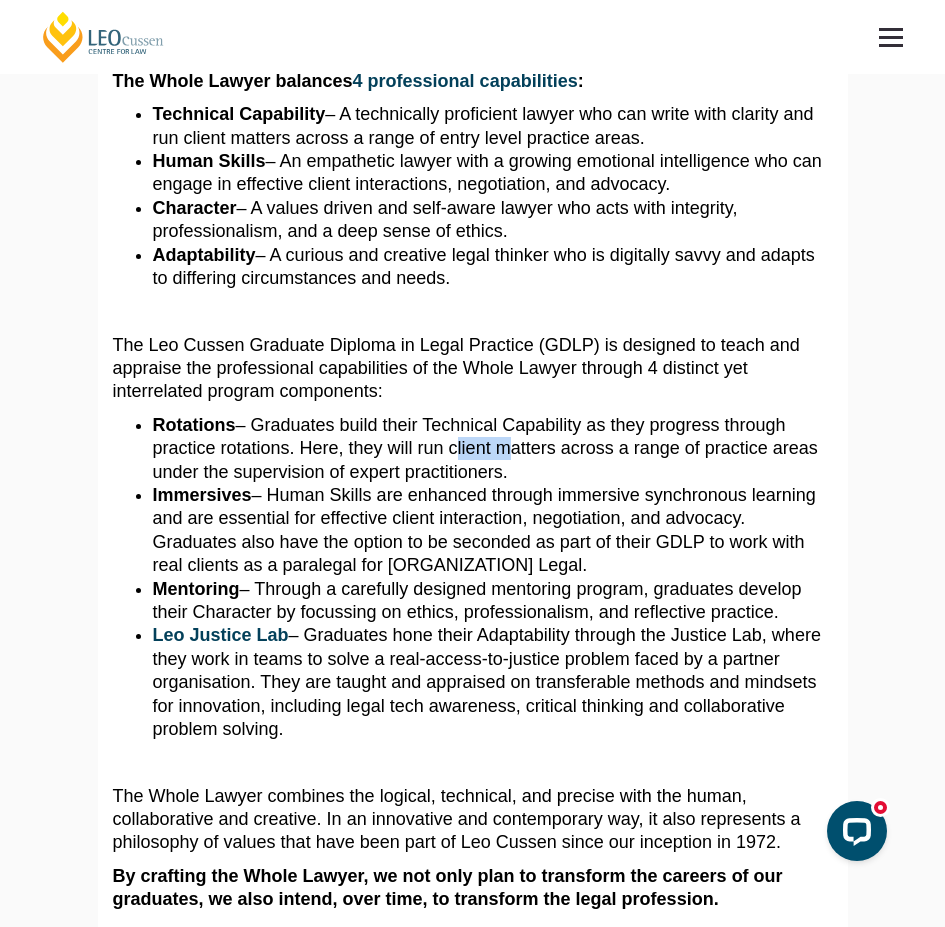 click on "Rotations  – Graduates build their Technical Capability as they progress through practice rotations. Here, they will run client matters across a range of practice areas under the supervision of expert practitioners." at bounding box center [493, 449] 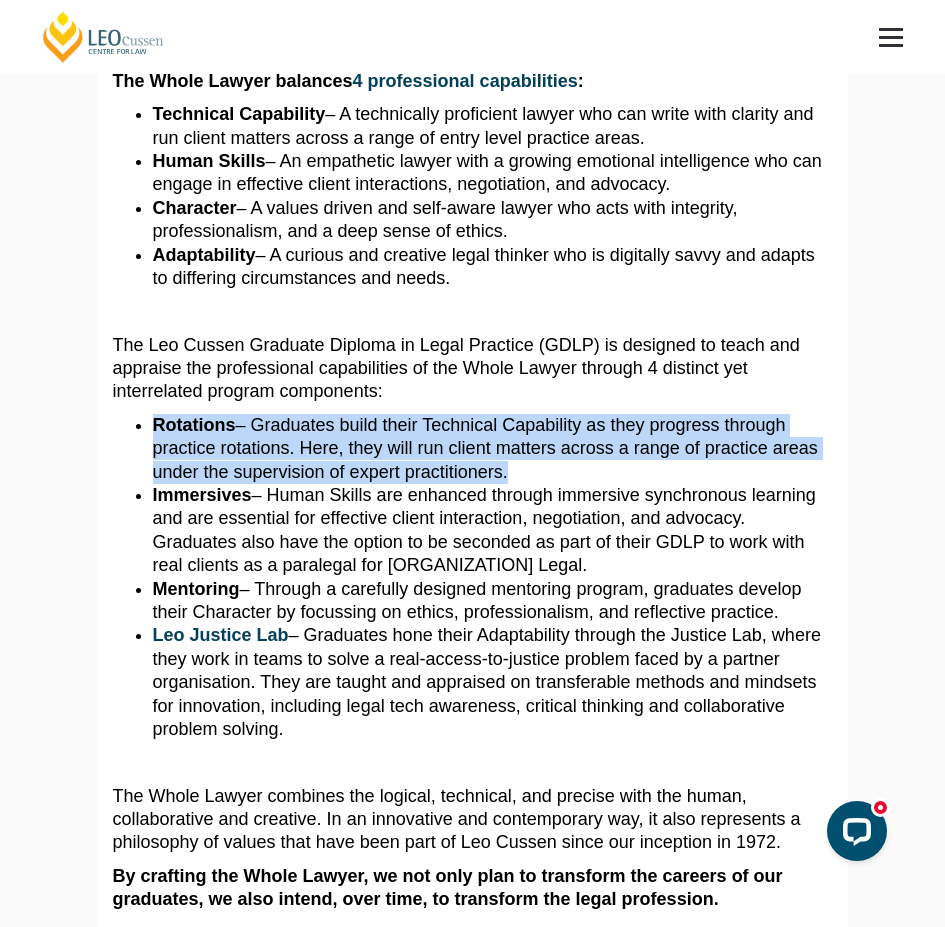 click on "Rotations  – Graduates build their Technical Capability as they progress through practice rotations. Here, they will run client matters across a range of practice areas under the supervision of expert practitioners." at bounding box center (493, 449) 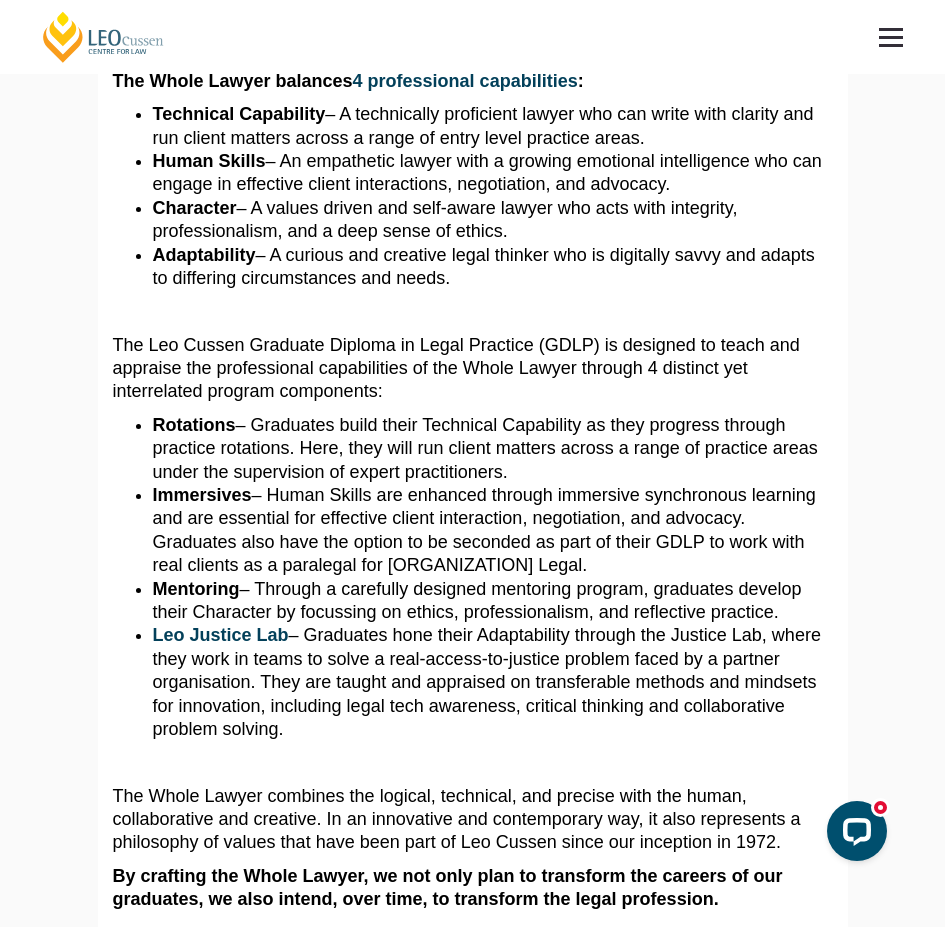 click on "Immersives  – Human Skills are enhanced through immersive synchronous learning and are essential for effective client interaction, negotiation, and advocacy. Graduates also have the option to be seconded as part of their GDLP to work with real clients as a paralegal for Anika Legal." at bounding box center [493, 531] 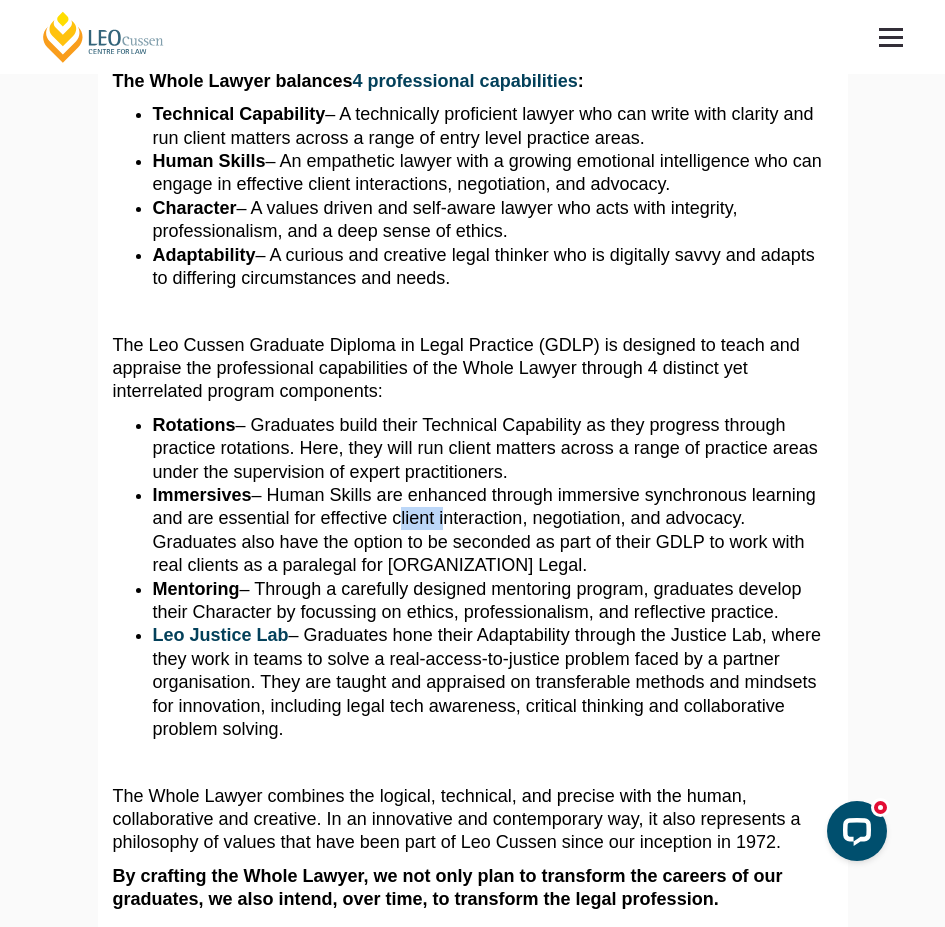 click on "Immersives  – Human Skills are enhanced through immersive synchronous learning and are essential for effective client interaction, negotiation, and advocacy. Graduates also have the option to be seconded as part of their GDLP to work with real clients as a paralegal for Anika Legal." at bounding box center (493, 531) 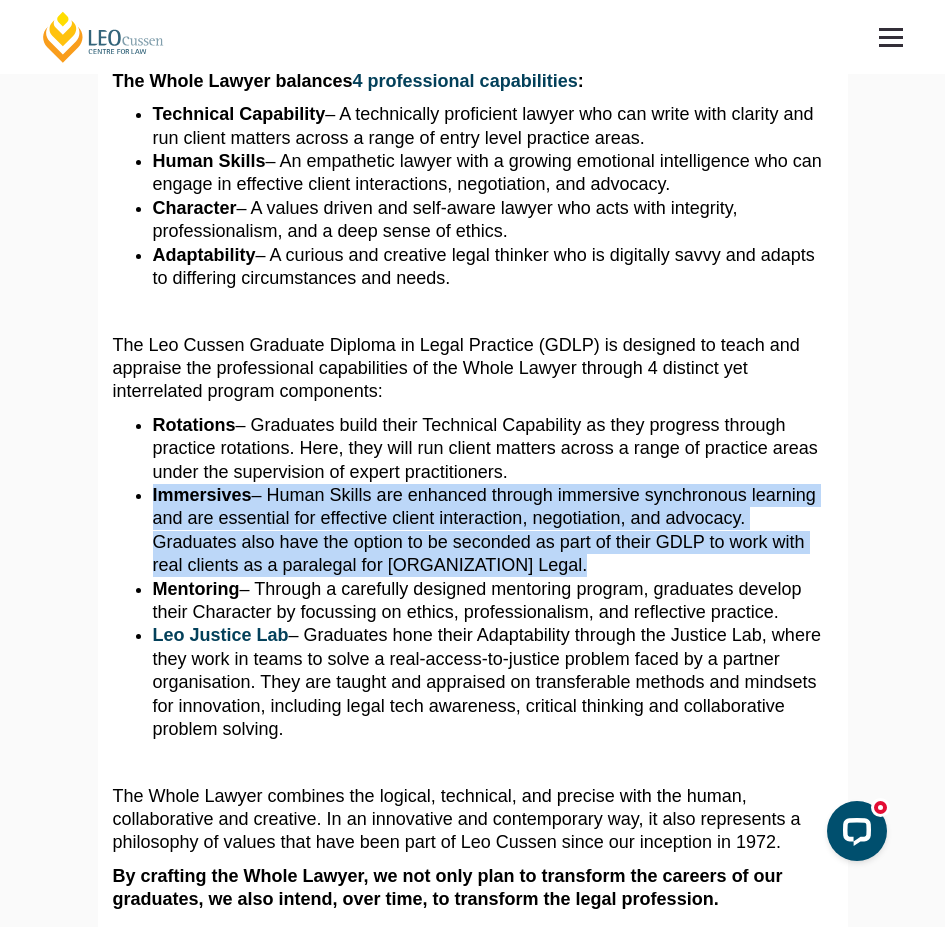 click on "Immersives  – Human Skills are enhanced through immersive synchronous learning and are essential for effective client interaction, negotiation, and advocacy. Graduates also have the option to be seconded as part of their GDLP to work with real clients as a paralegal for Anika Legal." at bounding box center [493, 531] 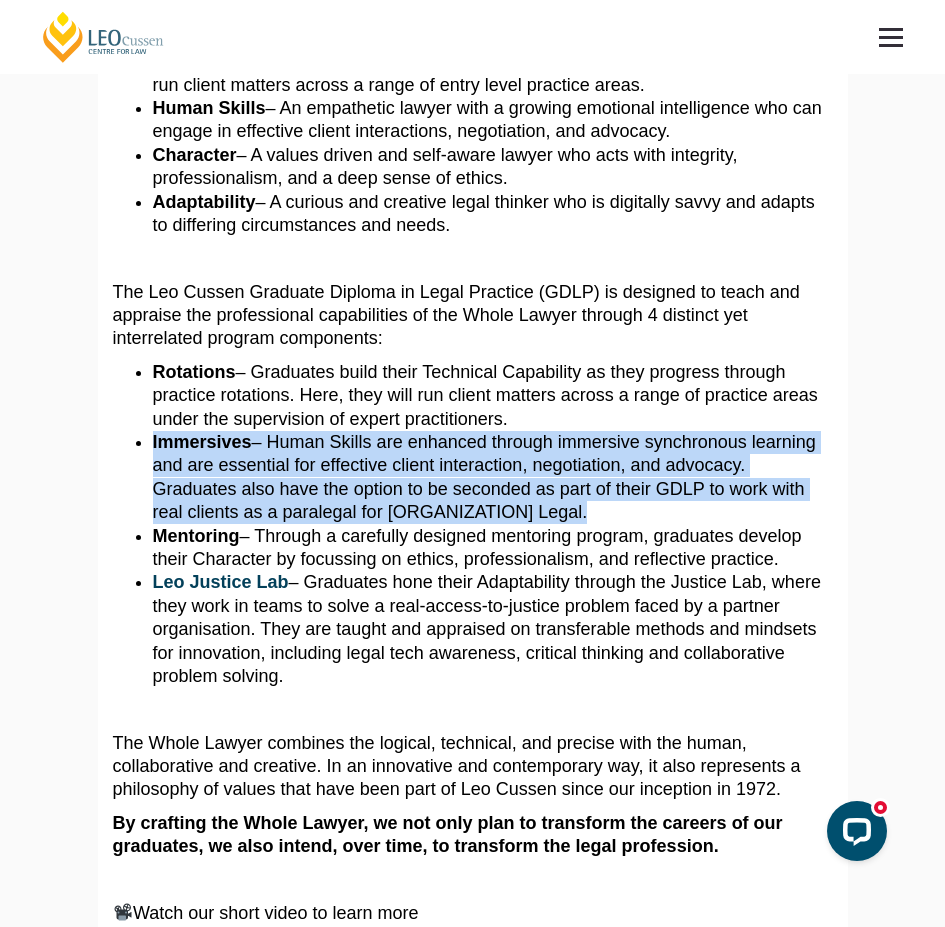 scroll, scrollTop: 1400, scrollLeft: 0, axis: vertical 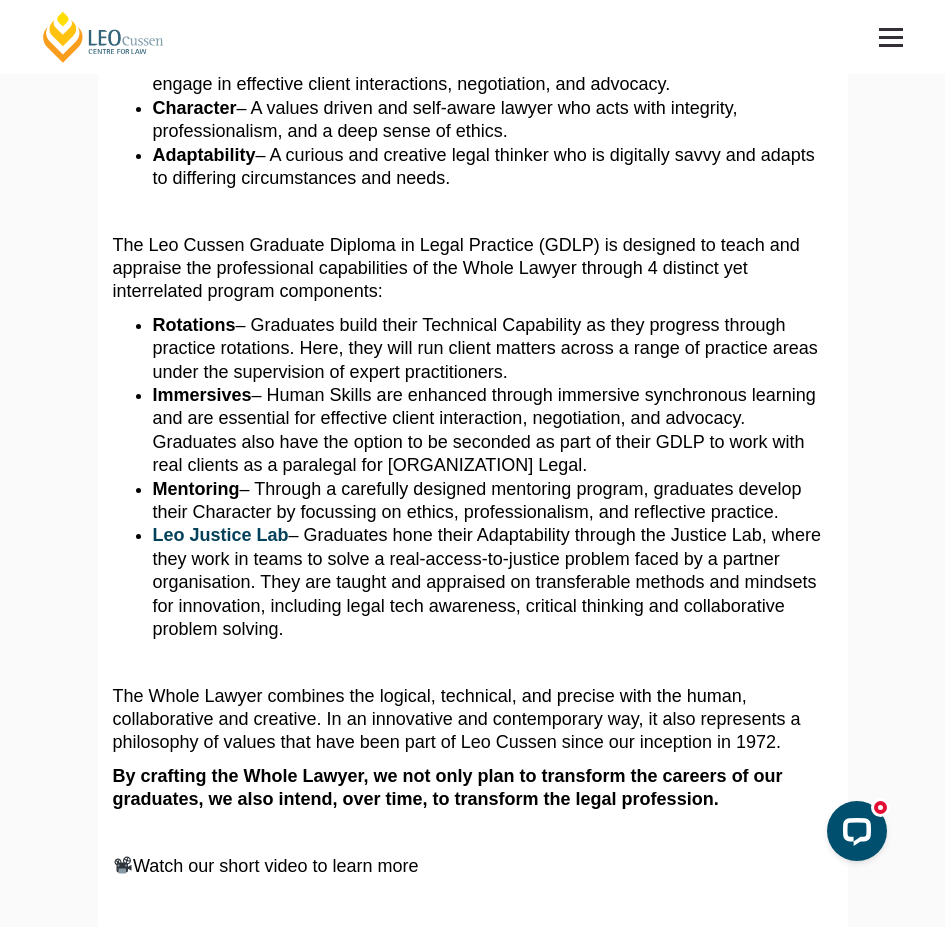 click on "Mentoring  – Through a carefully designed mentoring program, graduates develop their Character by focussing on ethics, professionalism, and reflective practice." at bounding box center [493, 501] 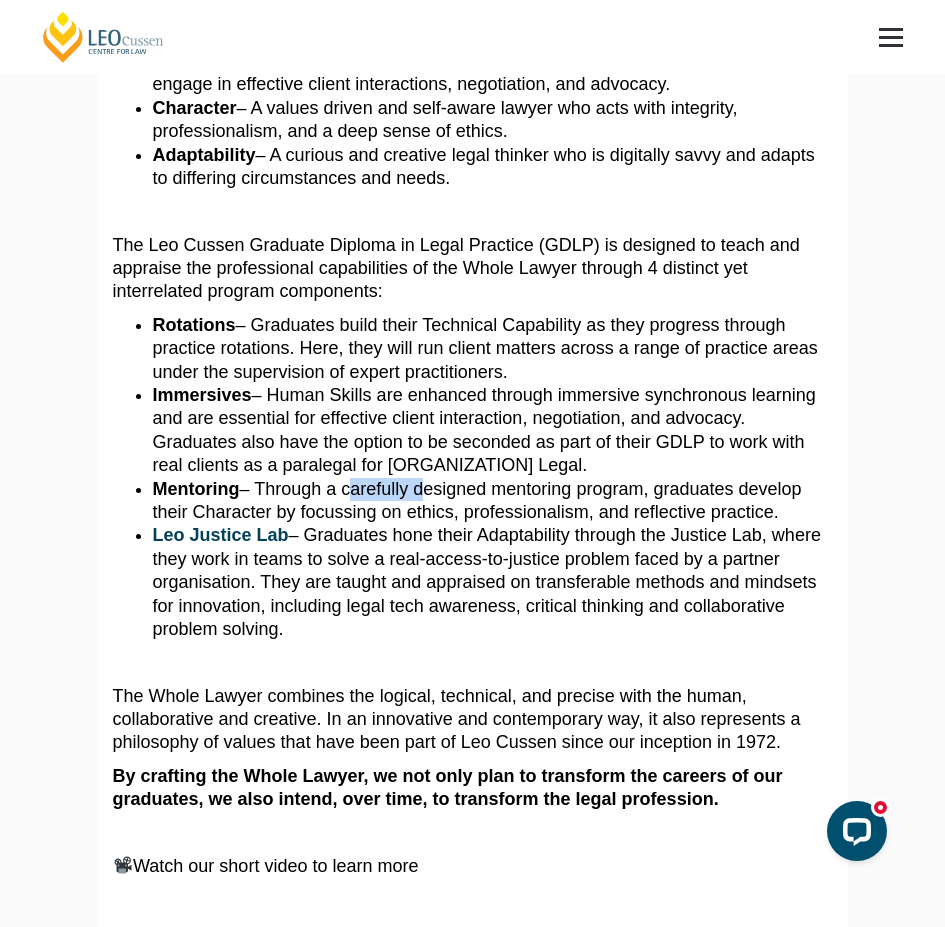 click on "Mentoring  – Through a carefully designed mentoring program, graduates develop their Character by focussing on ethics, professionalism, and reflective practice." at bounding box center (493, 501) 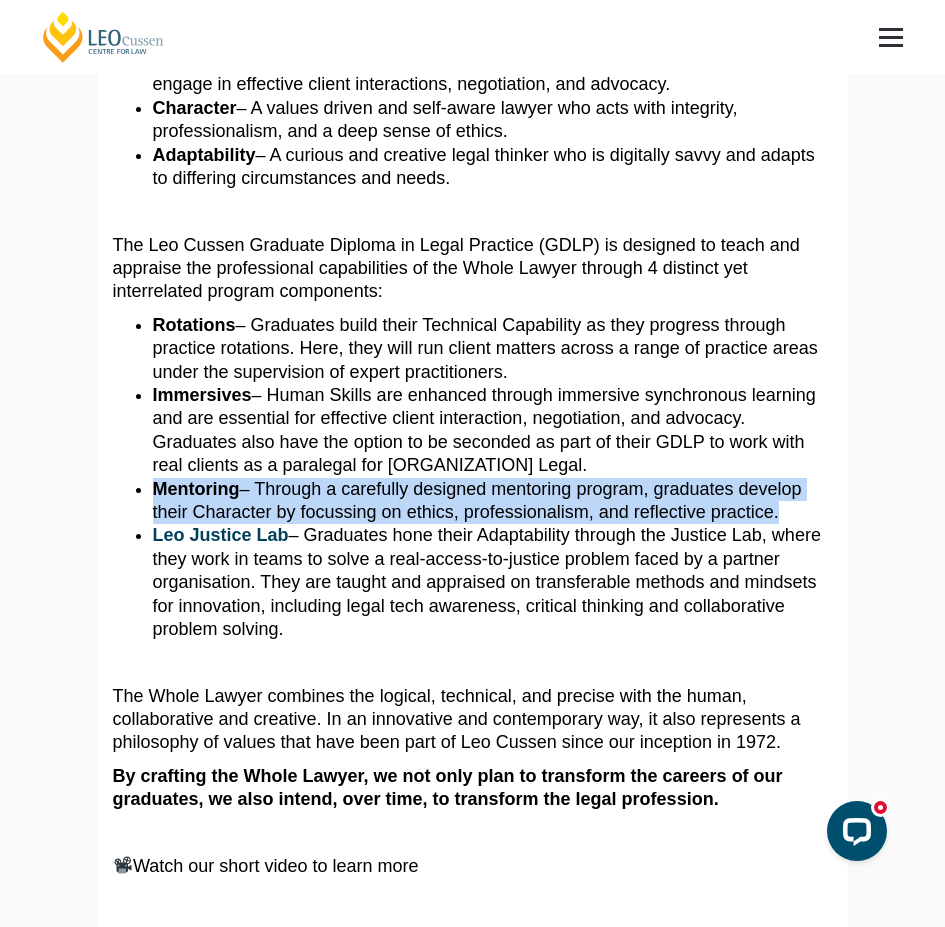 click on "Mentoring  – Through a carefully designed mentoring program, graduates develop their Character by focussing on ethics, professionalism, and reflective practice." at bounding box center [493, 501] 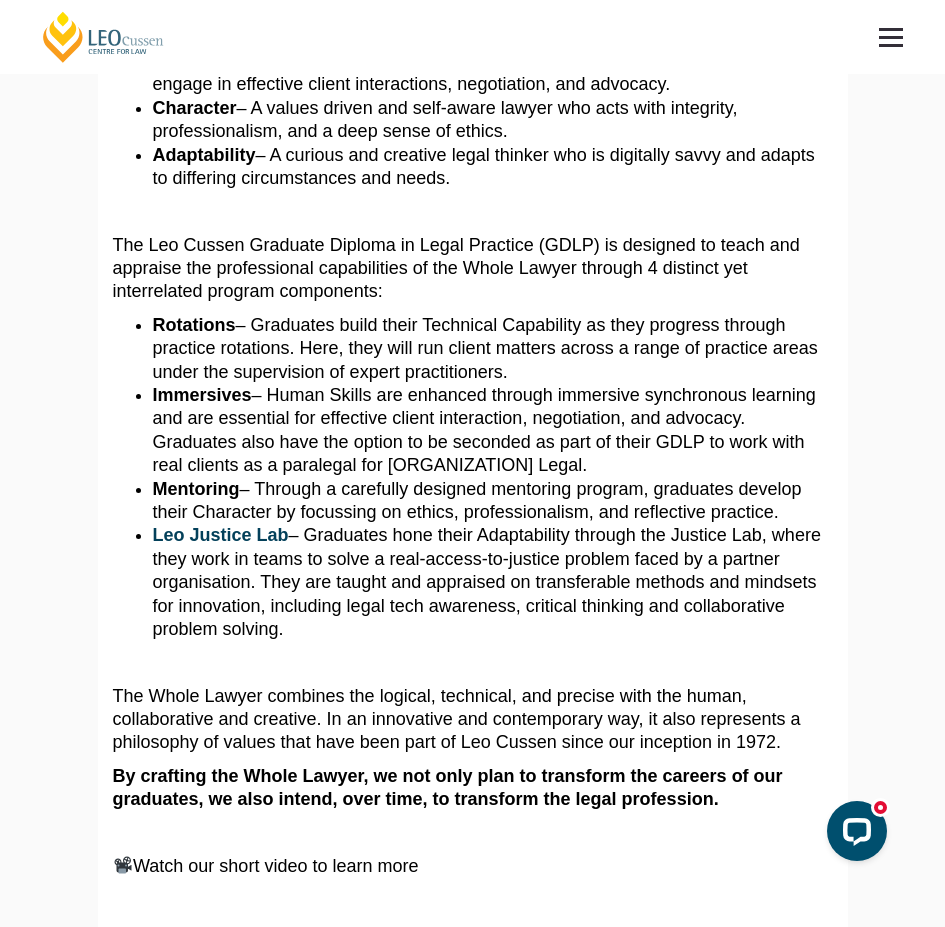 click on "Leo Justice Lab  – Graduates hone their Adaptability through the Justice Lab, where they work in teams to solve a real-access-to-justice problem faced by a partner organisation. They are taught and appraised on transferable methods and mindsets for innovation, including legal tech awareness, critical thinking and collaborative problem solving." at bounding box center [493, 582] 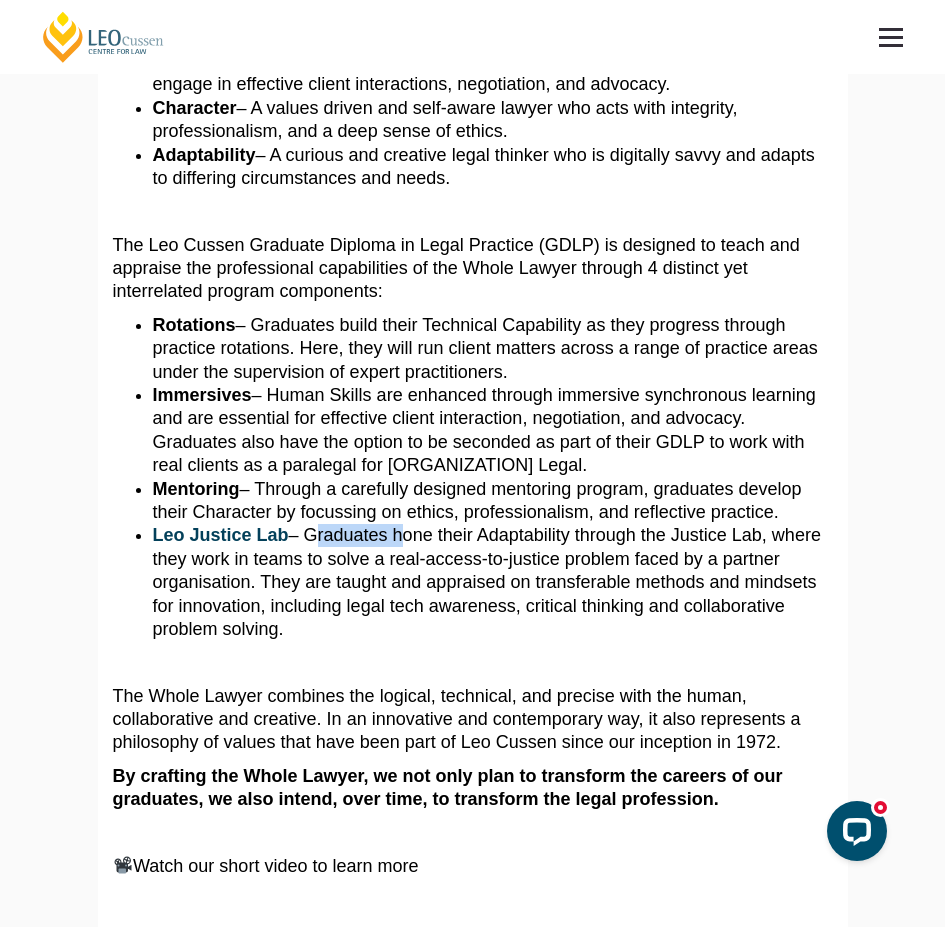 click on "Leo Justice Lab  – Graduates hone their Adaptability through the Justice Lab, where they work in teams to solve a real-access-to-justice problem faced by a partner organisation. They are taught and appraised on transferable methods and mindsets for innovation, including legal tech awareness, critical thinking and collaborative problem solving." at bounding box center [493, 582] 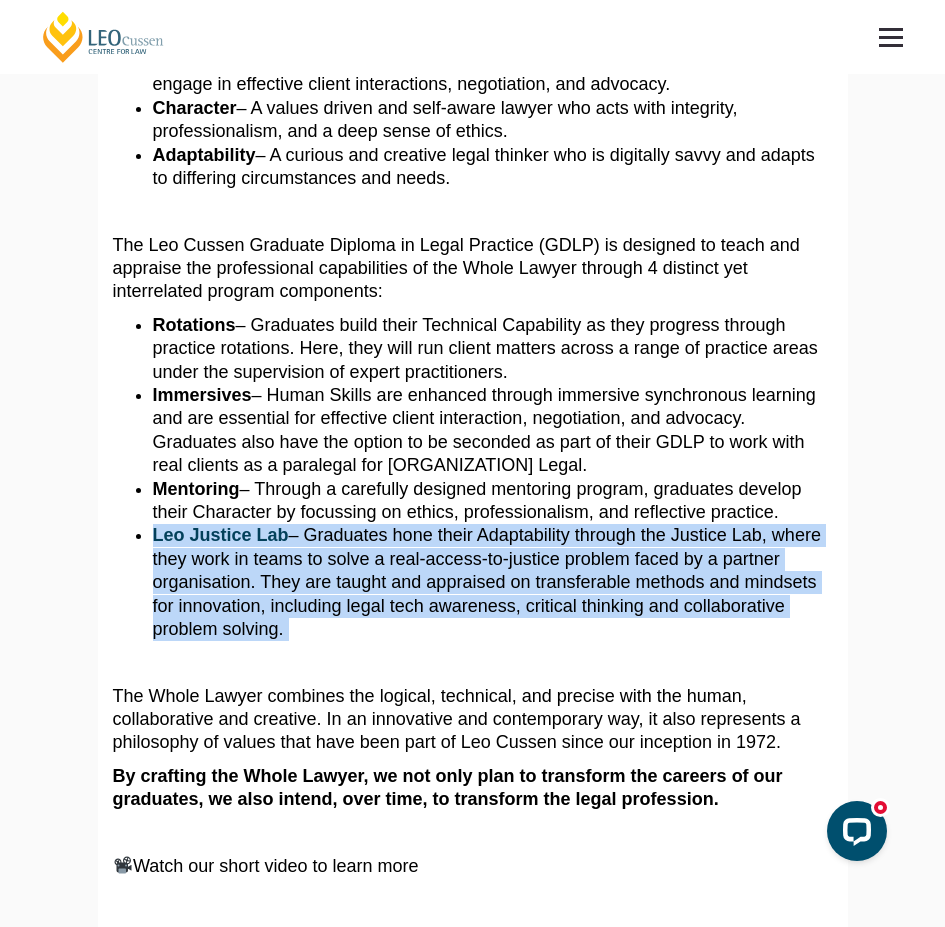 click on "Leo Justice Lab  – Graduates hone their Adaptability through the Justice Lab, where they work in teams to solve a real-access-to-justice problem faced by a partner organisation. They are taught and appraised on transferable methods and mindsets for innovation, including legal tech awareness, critical thinking and collaborative problem solving." at bounding box center [493, 582] 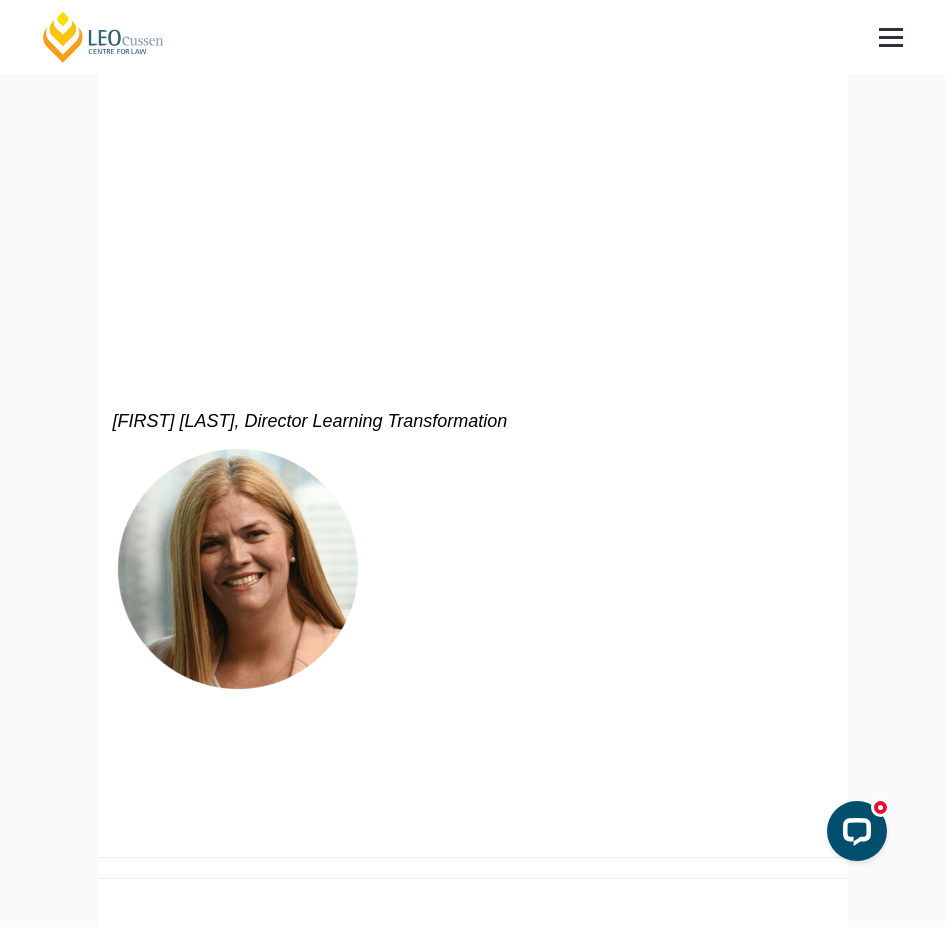 scroll, scrollTop: 2400, scrollLeft: 0, axis: vertical 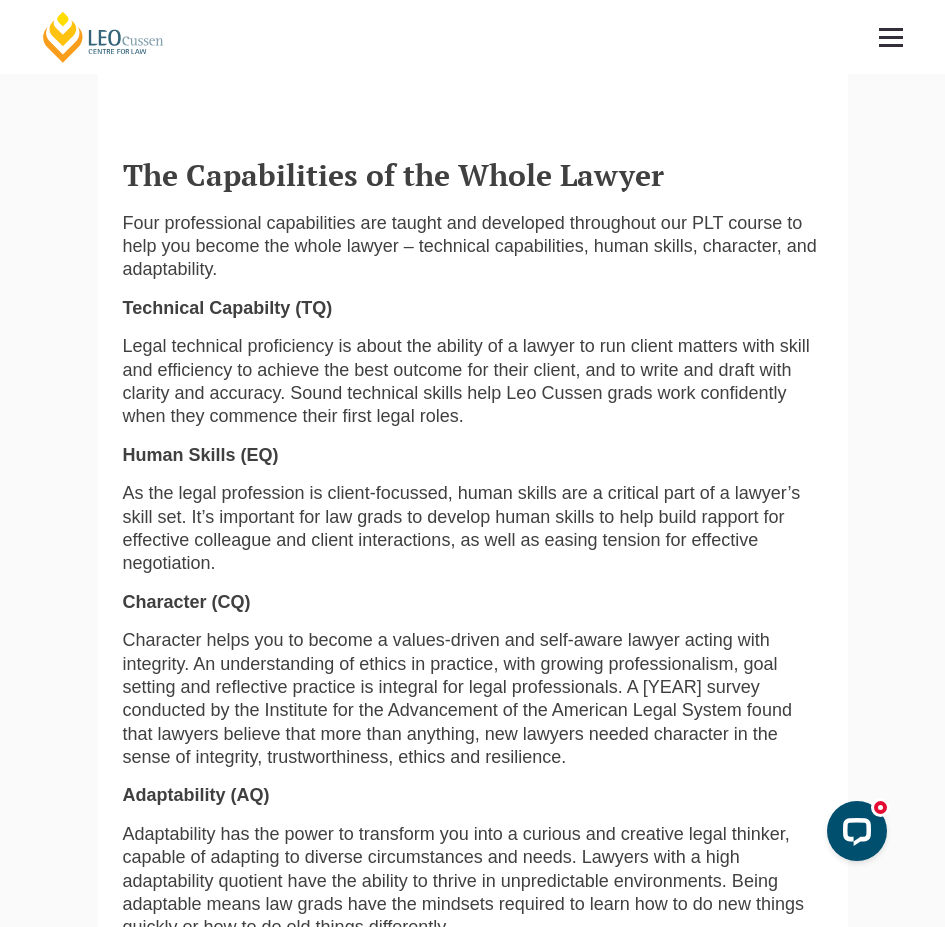 click on "Legal technical proficiency is about the ability of a lawyer to run client matters with skill and efficiency to achieve the best outcome for their client, and to write and draft with clarity and accuracy. Sound technical skills help Leo Cussen grads work confidently when they commence their first legal roles." at bounding box center (473, 382) 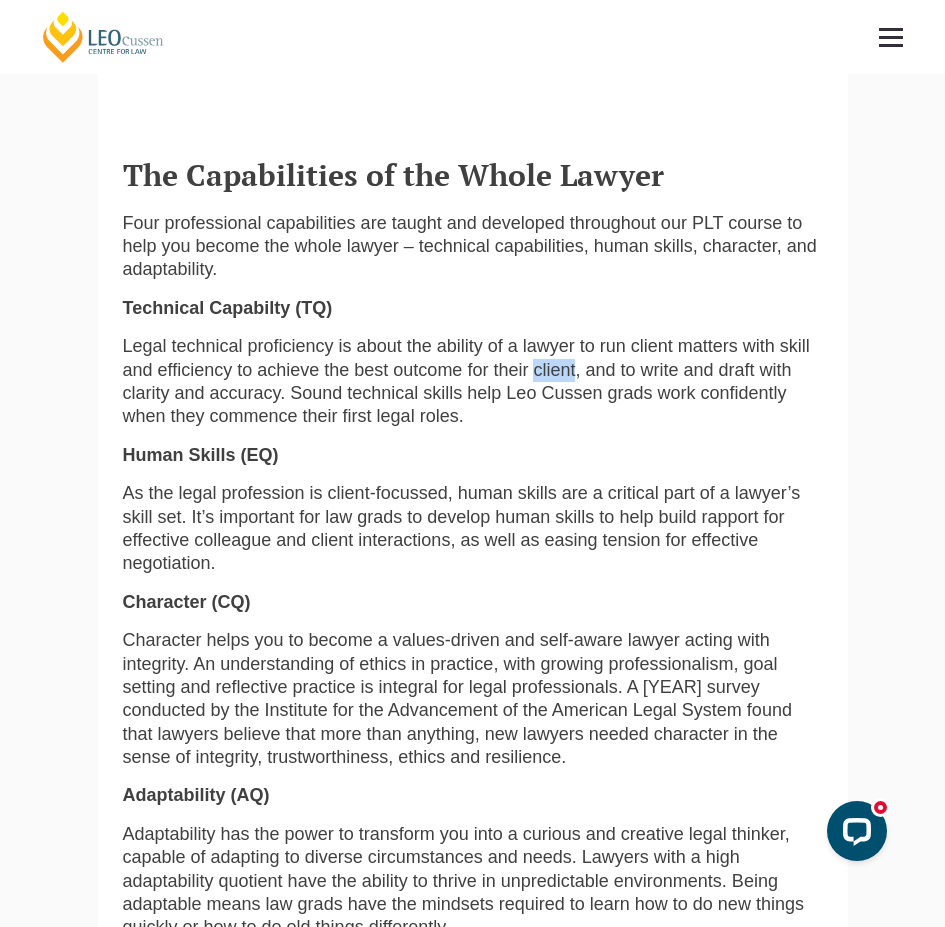 click on "Legal technical proficiency is about the ability of a lawyer to run client matters with skill and efficiency to achieve the best outcome for their client, and to write and draft with clarity and accuracy. Sound technical skills help Leo Cussen grads work confidently when they commence their first legal roles." at bounding box center [473, 382] 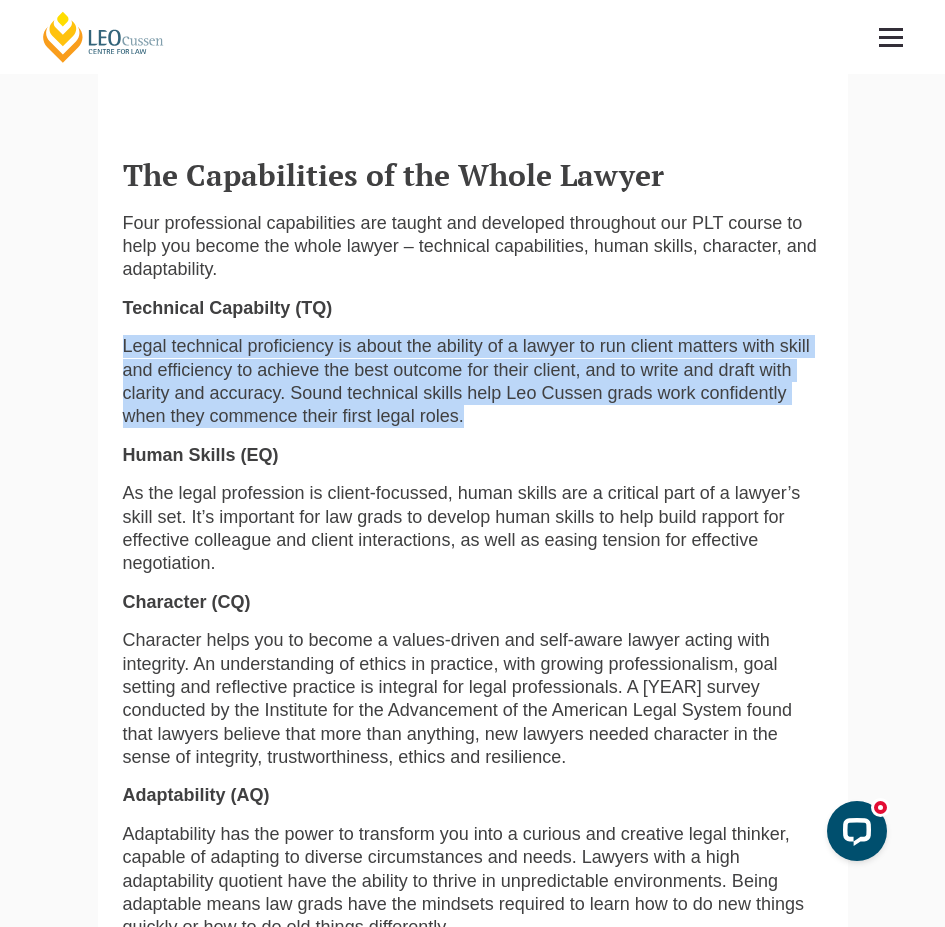 click on "Legal technical proficiency is about the ability of a lawyer to run client matters with skill and efficiency to achieve the best outcome for their client, and to write and draft with clarity and accuracy. Sound technical skills help Leo Cussen grads work confidently when they commence their first legal roles." at bounding box center [473, 382] 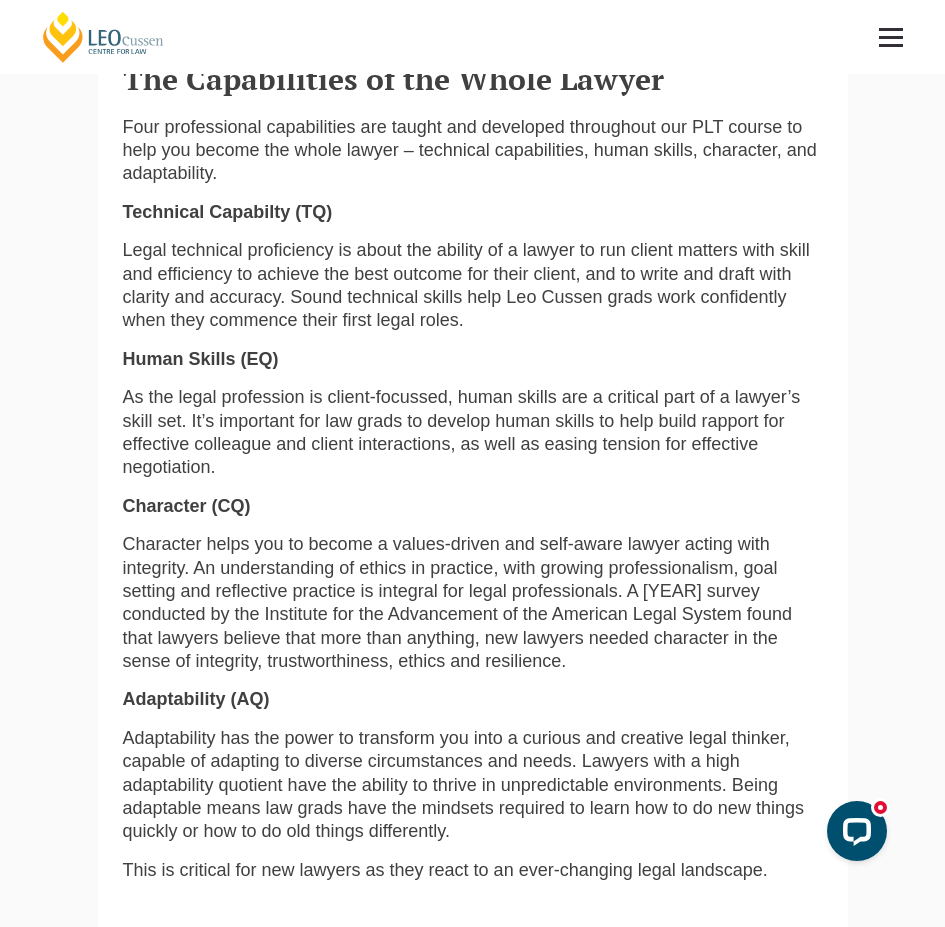 scroll, scrollTop: 1100, scrollLeft: 0, axis: vertical 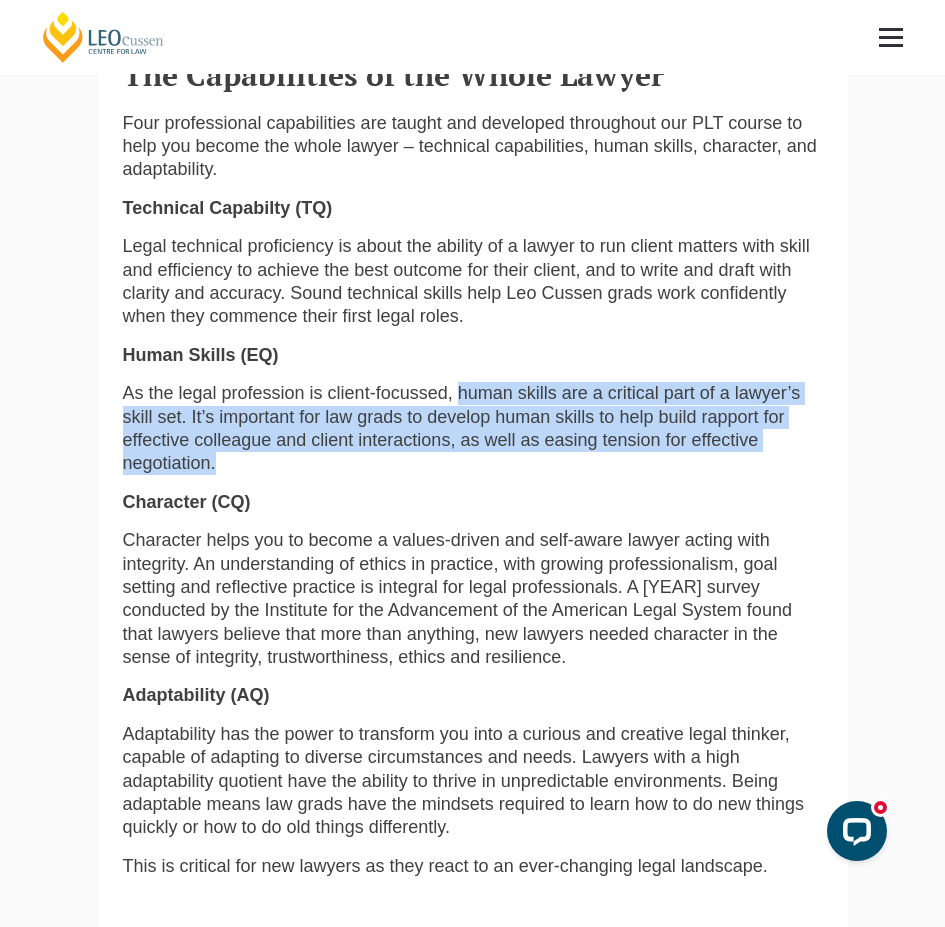 drag, startPoint x: 460, startPoint y: 394, endPoint x: 642, endPoint y: 471, distance: 197.61832 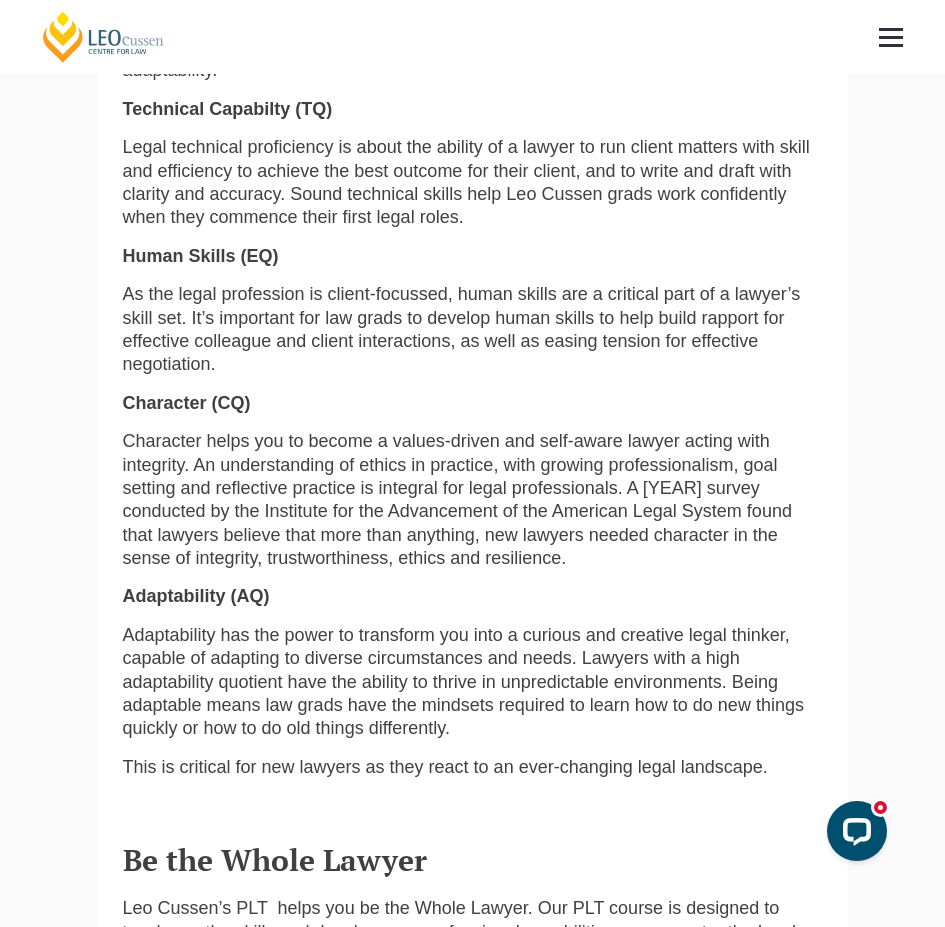 scroll, scrollTop: 1200, scrollLeft: 0, axis: vertical 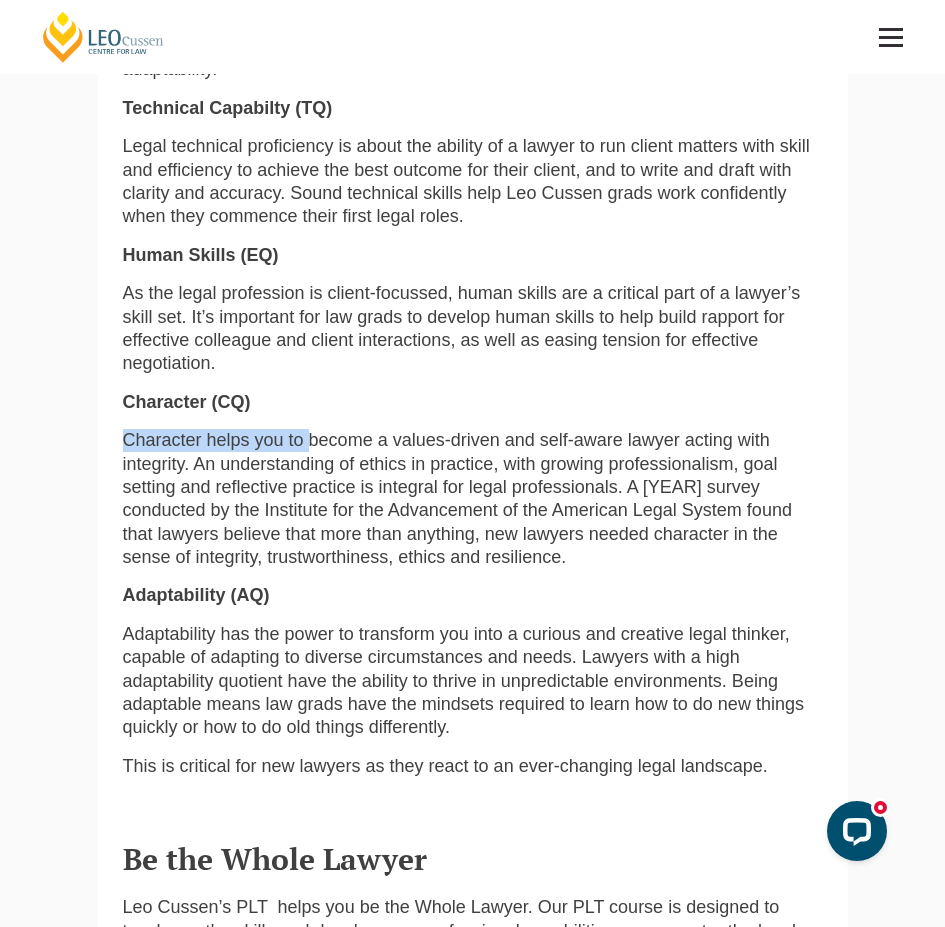 drag, startPoint x: 122, startPoint y: 440, endPoint x: 309, endPoint y: 455, distance: 187.60065 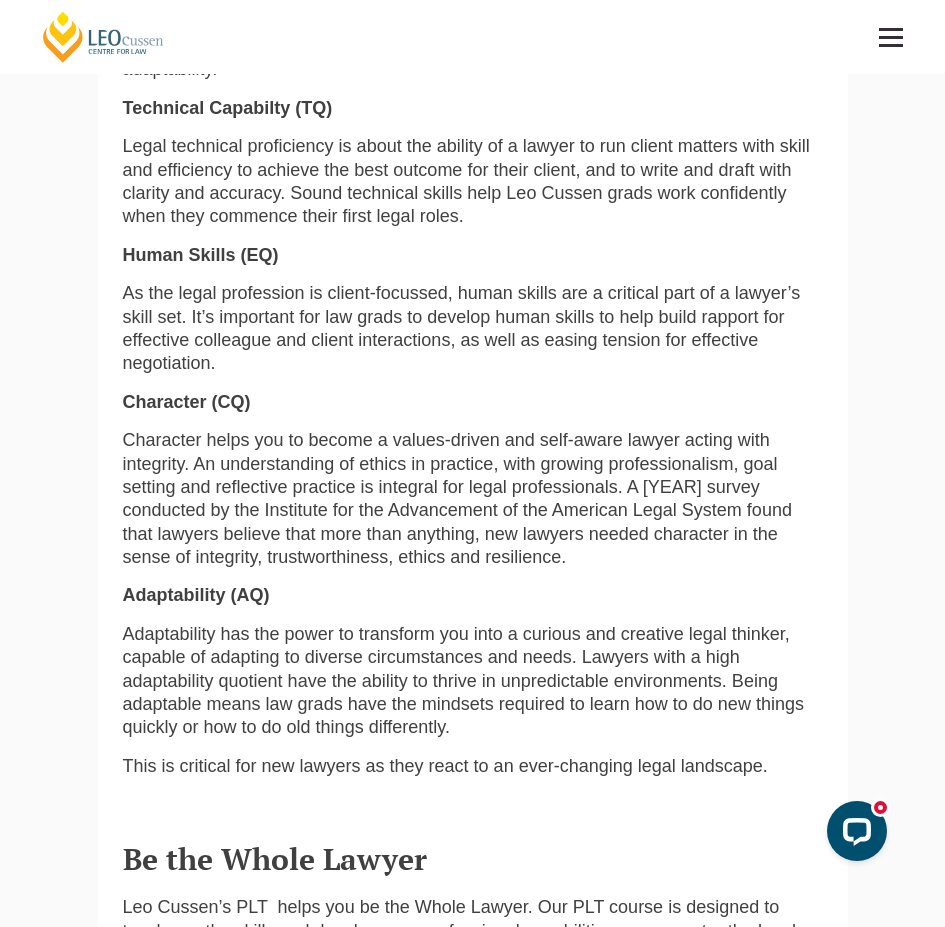 click on "Character helps you to become a values-driven and self-aware lawyer acting with integrity. An understanding of ethics in practice, with growing professionalism, goal setting and reflective practice is integral for legal professionals. A 2014 survey conducted by the Institute for the Advancement of the American Legal System found that lawyers believe that more than anything, new lawyers needed character in the sense of integrity, trustworthiness, ethics and resilience." at bounding box center [473, 499] 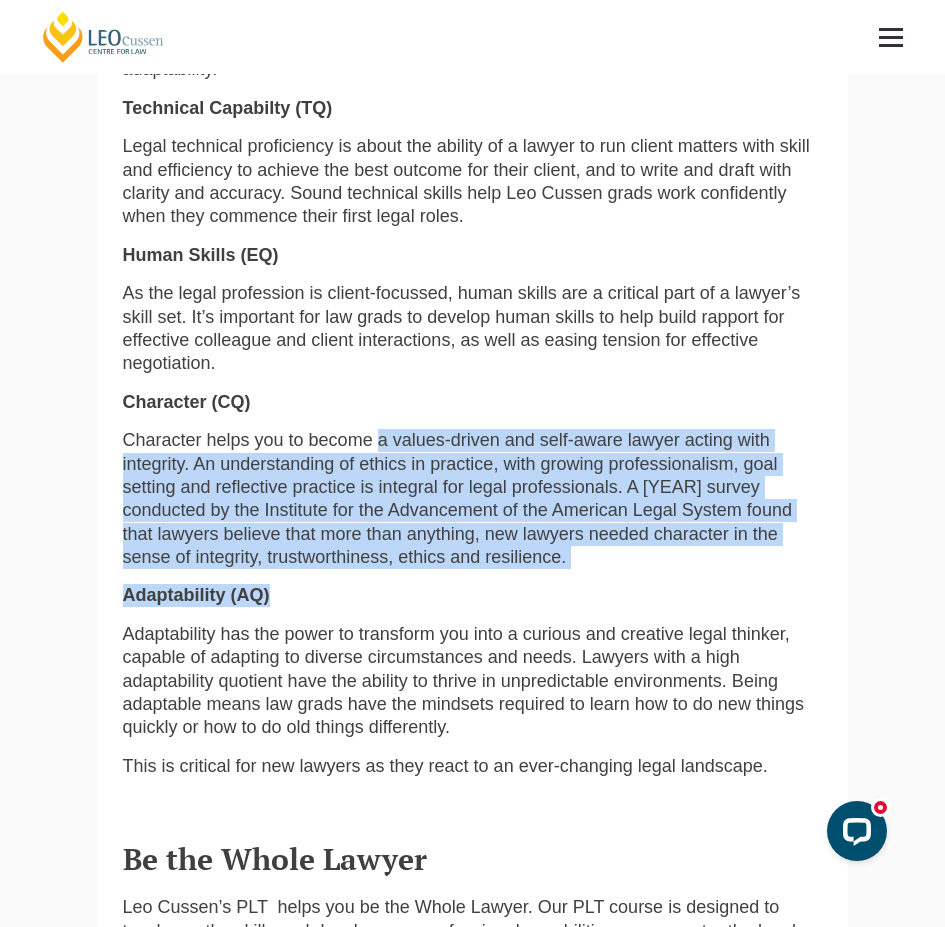 drag, startPoint x: 378, startPoint y: 442, endPoint x: 773, endPoint y: 578, distance: 417.7571 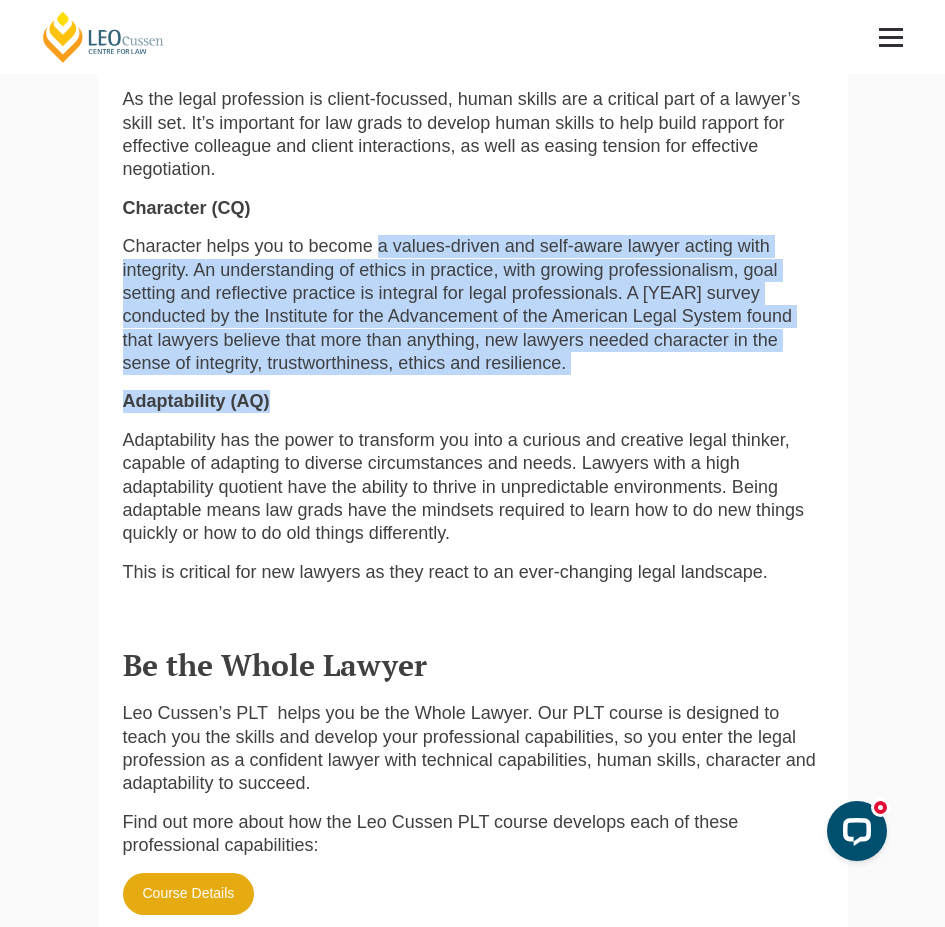 scroll, scrollTop: 1500, scrollLeft: 0, axis: vertical 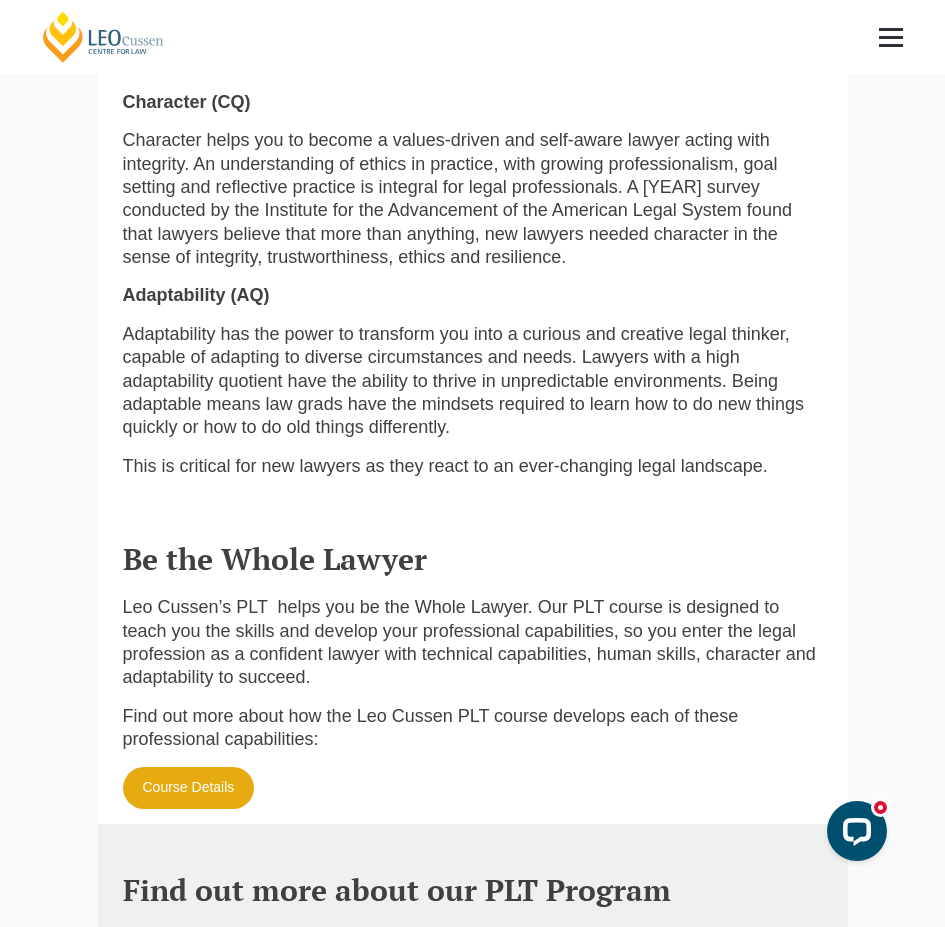 click on "Adaptability has the power to transform you into a curious and creative legal thinker, capable of adapting to diverse circumstances and needs. Lawyers with a high adaptability quotient have the ability to thrive in unpredictable environments. Being adaptable means law grads have the mindsets required to learn how to do new things quickly or how to do old things differently." at bounding box center (473, 381) 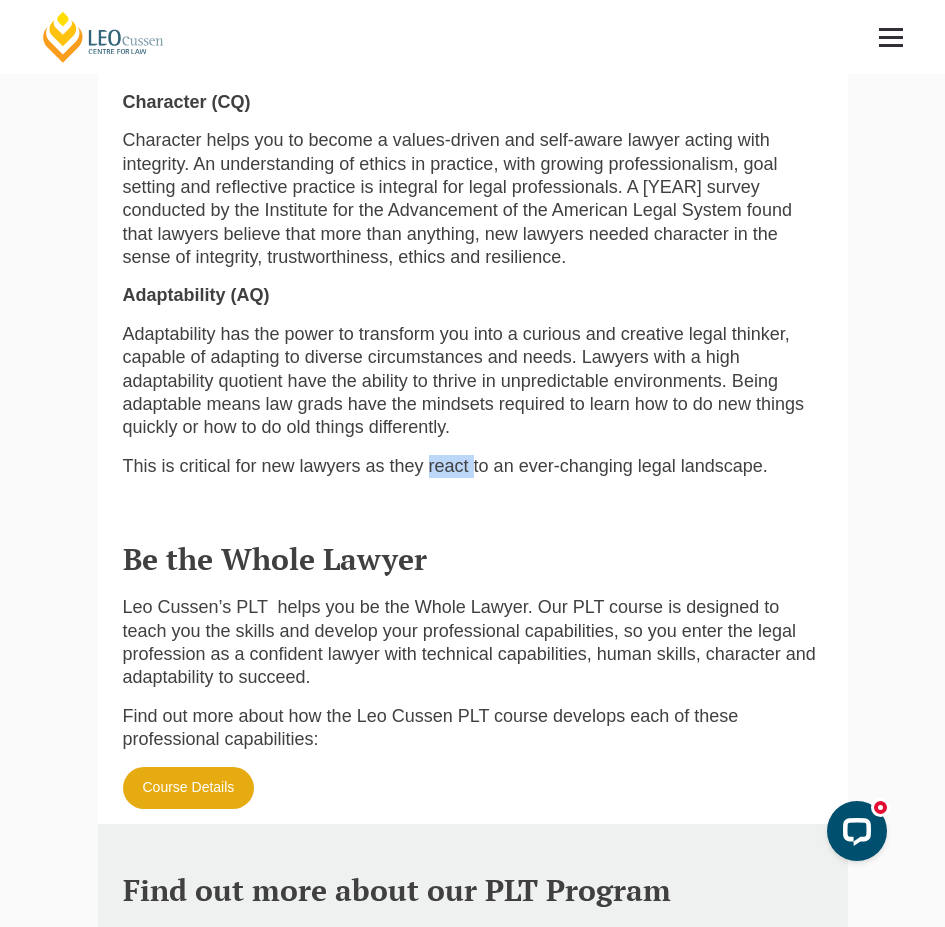 click on "This is critical for new lawyers as they react to an ever-changing legal landscape." at bounding box center [473, 466] 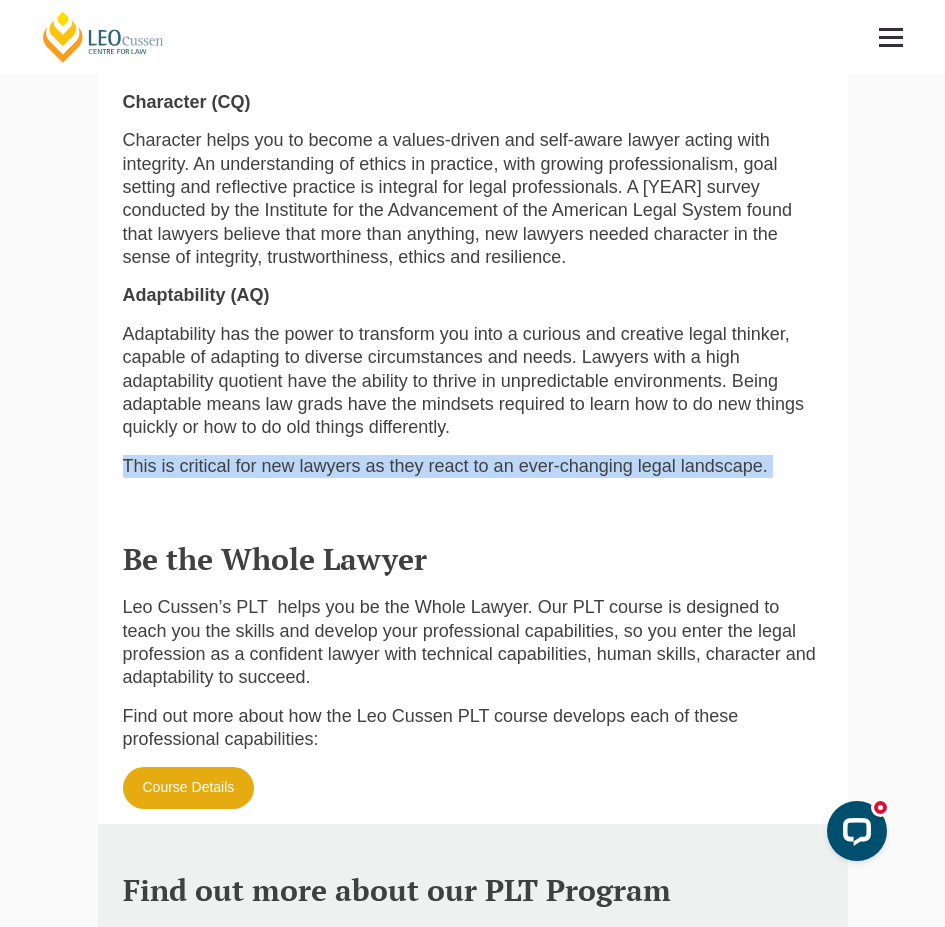 click on "This is critical for new lawyers as they react to an ever-changing legal landscape." at bounding box center (473, 466) 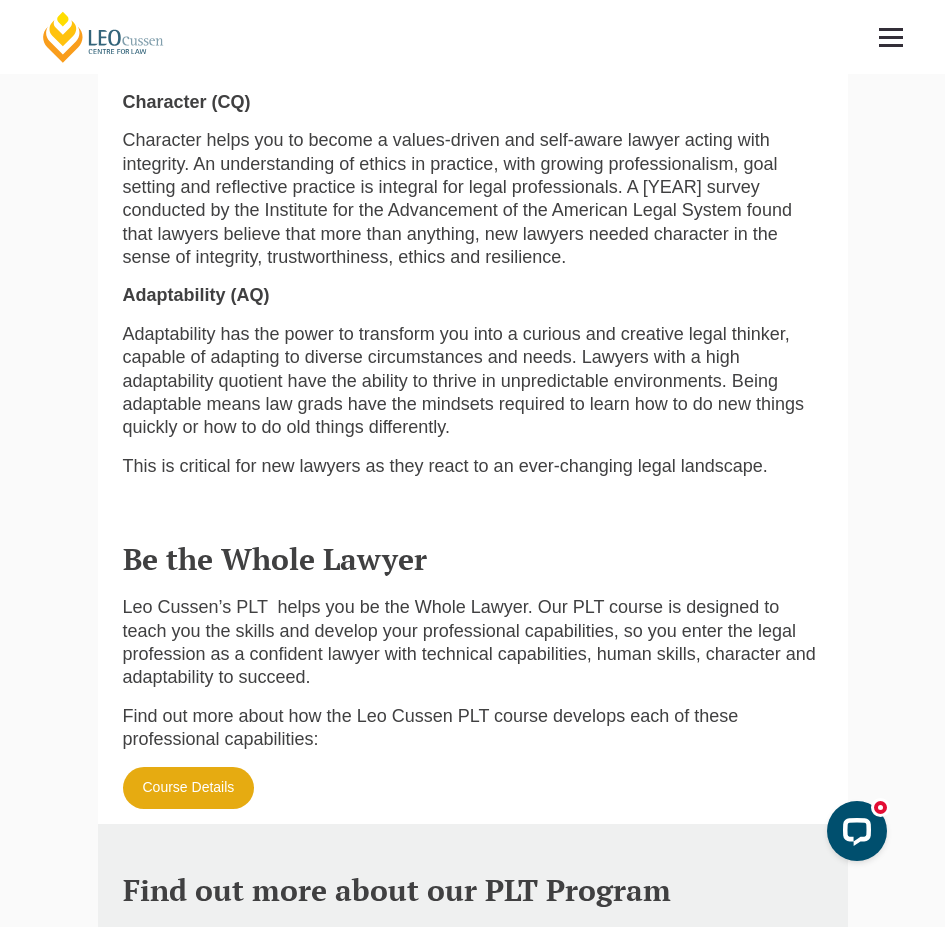 click on "Be the Whole Lawyer" at bounding box center [473, 534] 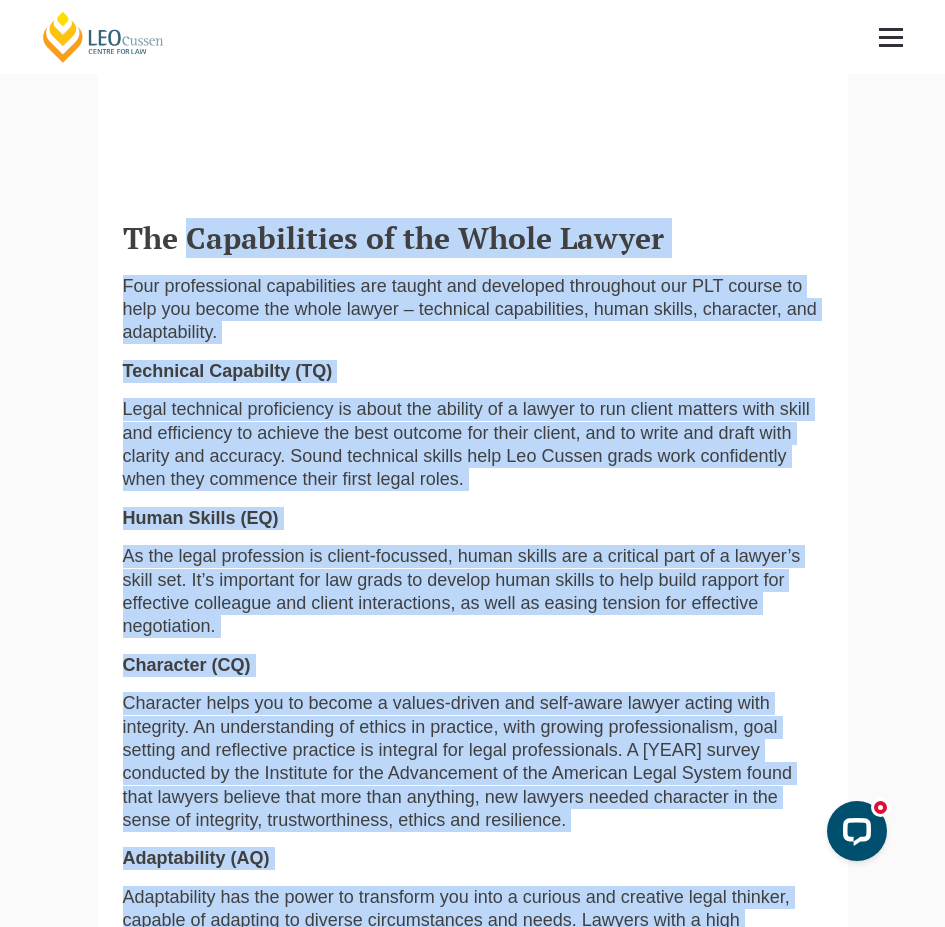 scroll, scrollTop: 900, scrollLeft: 0, axis: vertical 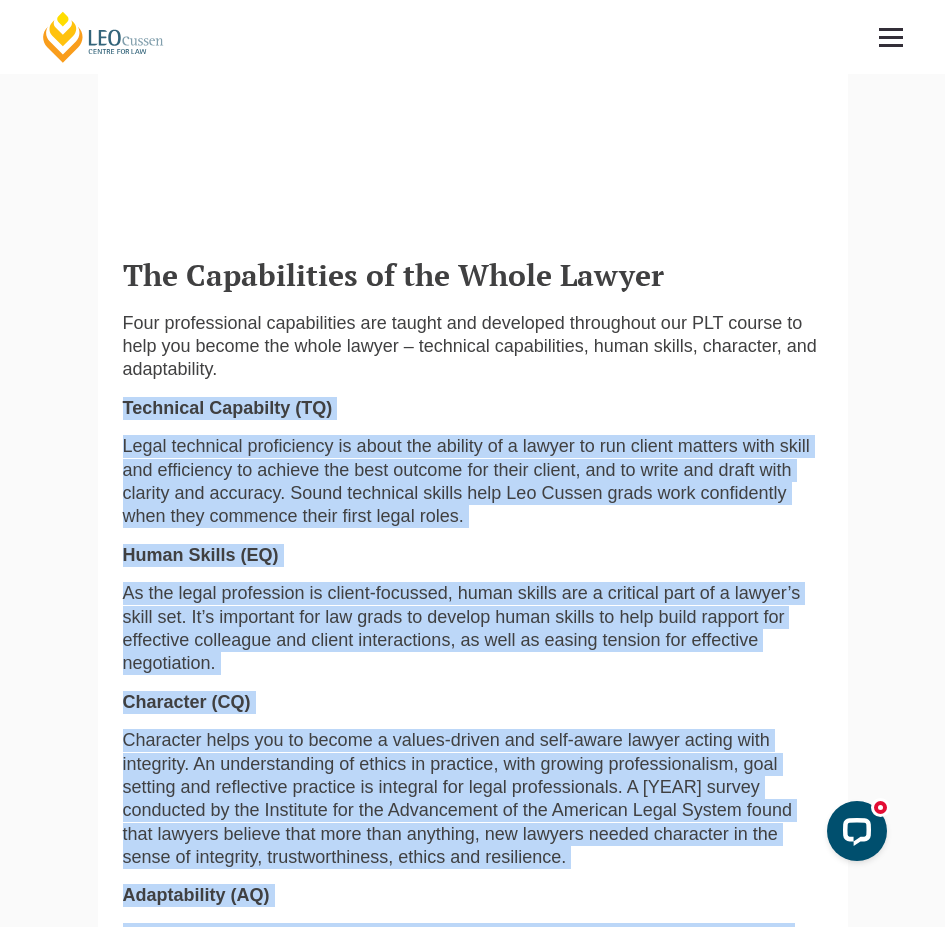 drag, startPoint x: 802, startPoint y: 471, endPoint x: 97, endPoint y: 401, distance: 708.4667 